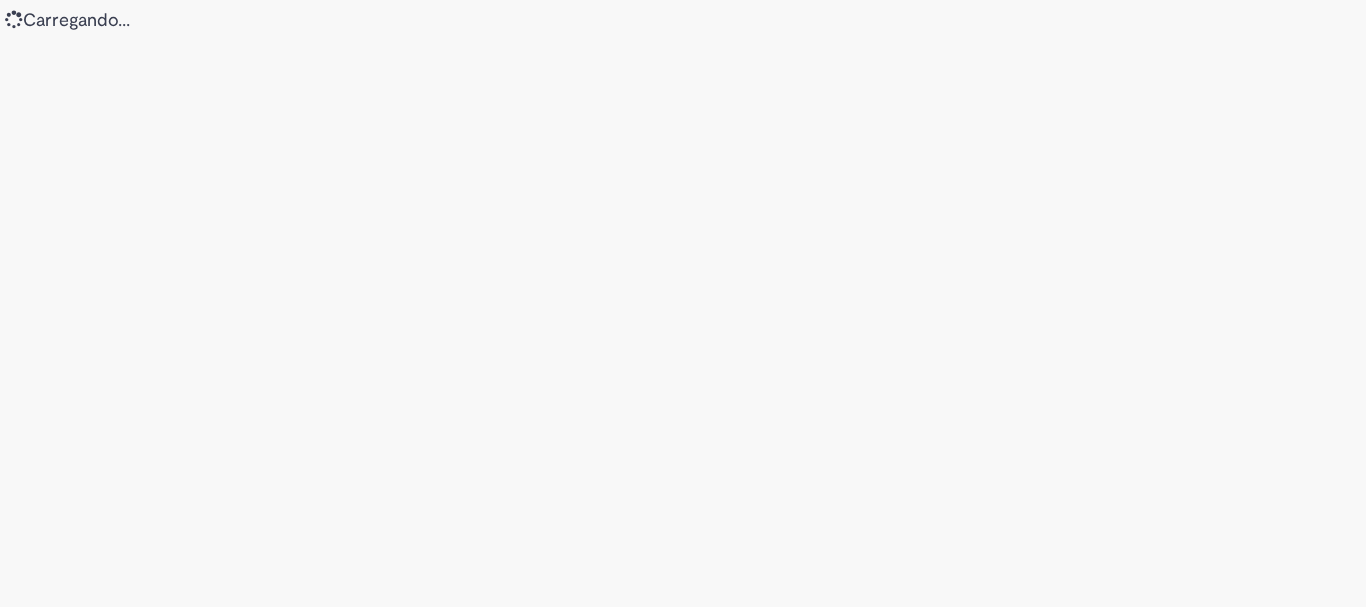 scroll, scrollTop: 0, scrollLeft: 0, axis: both 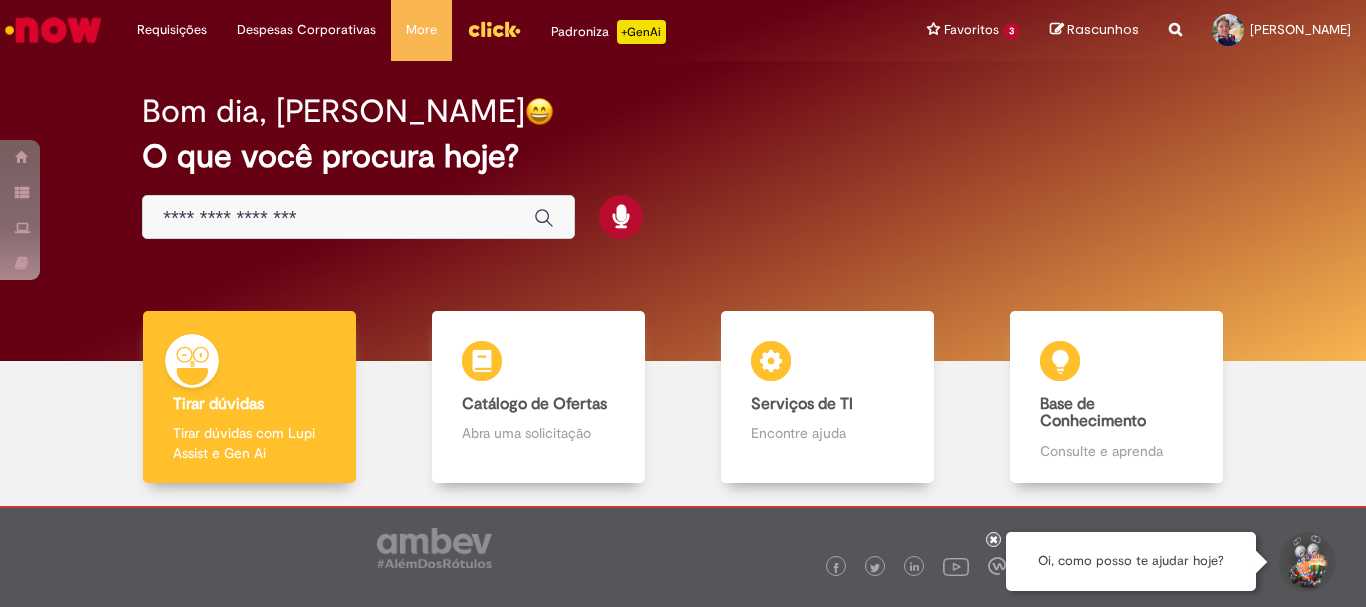 click at bounding box center [994, 539] 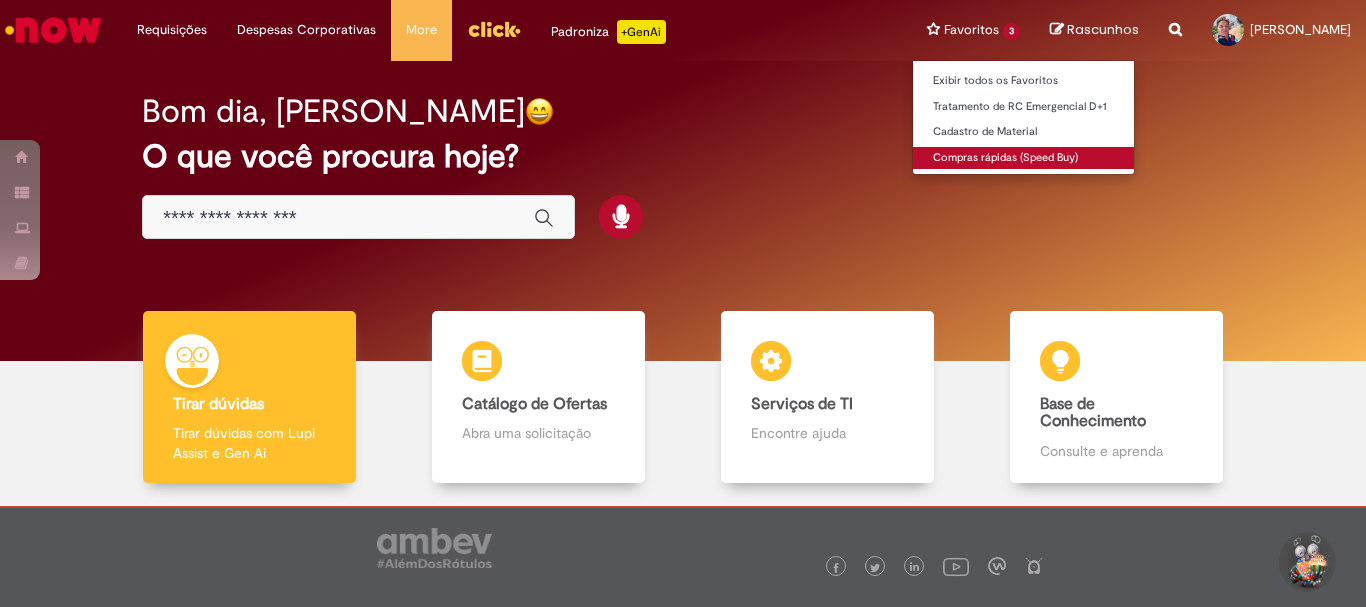 click on "Compras rápidas (Speed Buy)" at bounding box center (1023, 158) 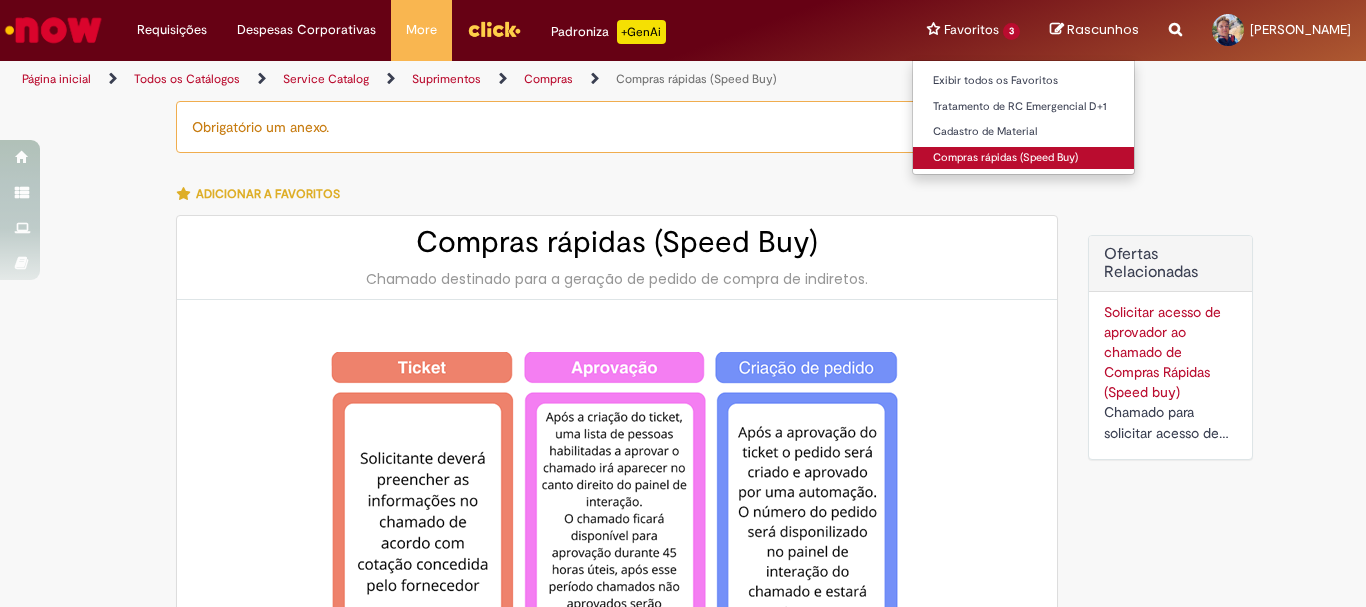 type on "********" 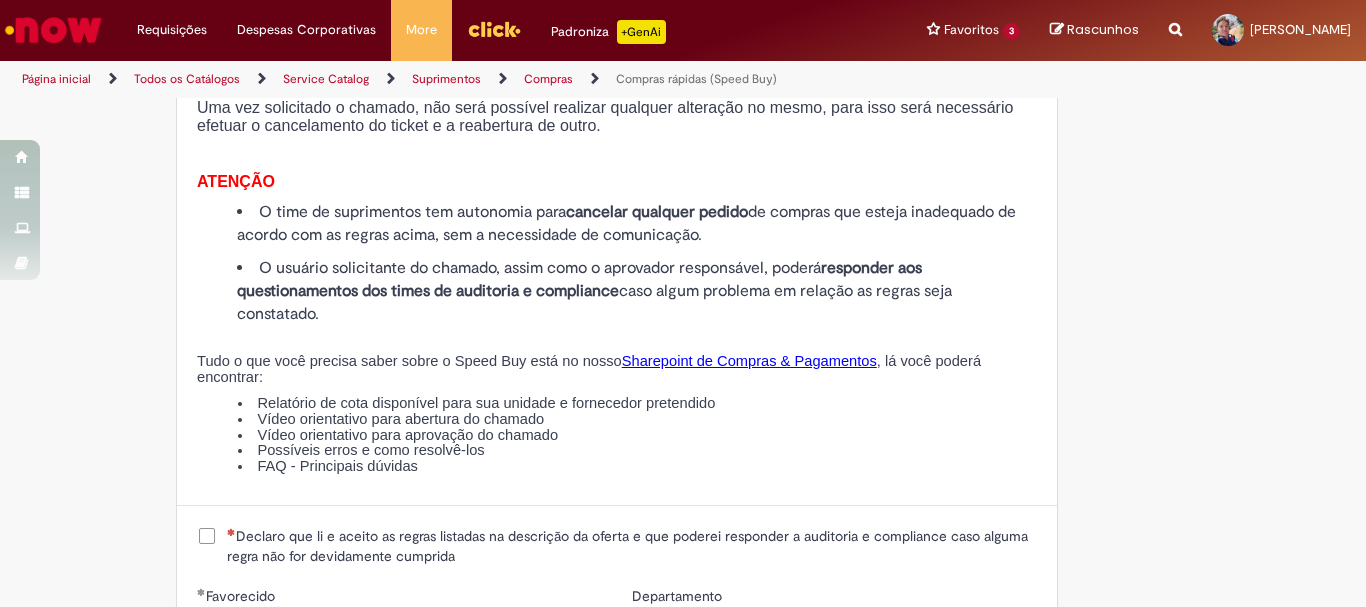 scroll, scrollTop: 2300, scrollLeft: 0, axis: vertical 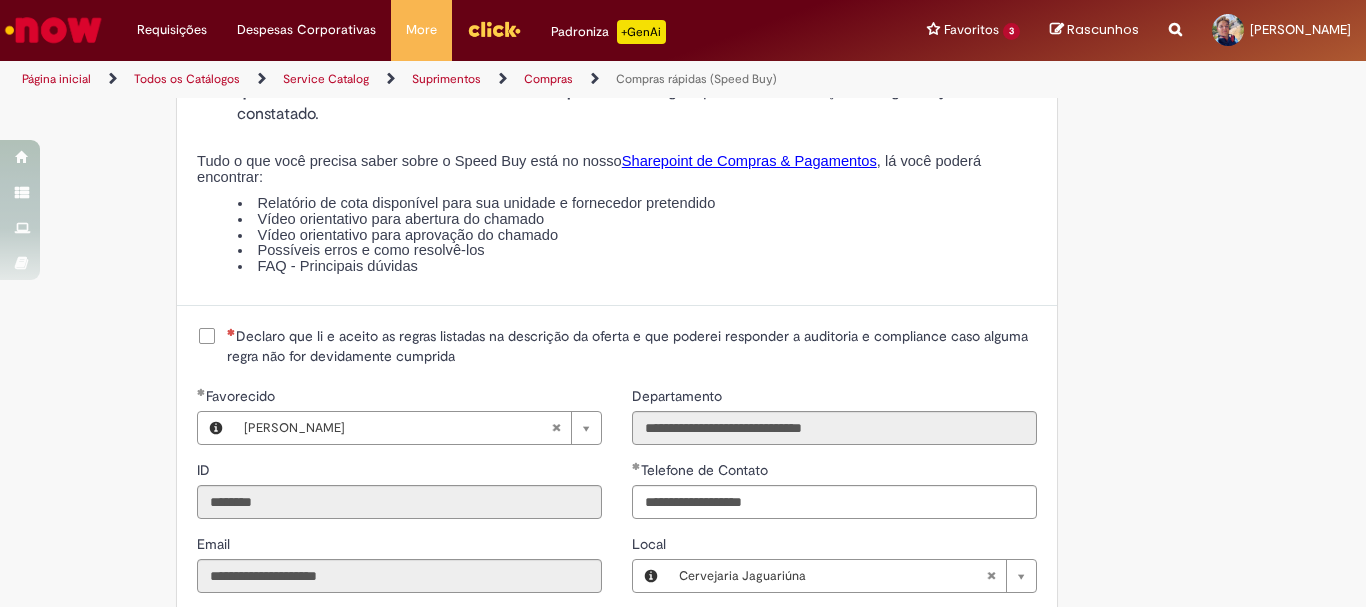 click on "Declaro que li e aceito as regras listadas na descrição da oferta e que poderei responder a auditoria e compliance caso alguma regra não for devidamente cumprida" at bounding box center [632, 346] 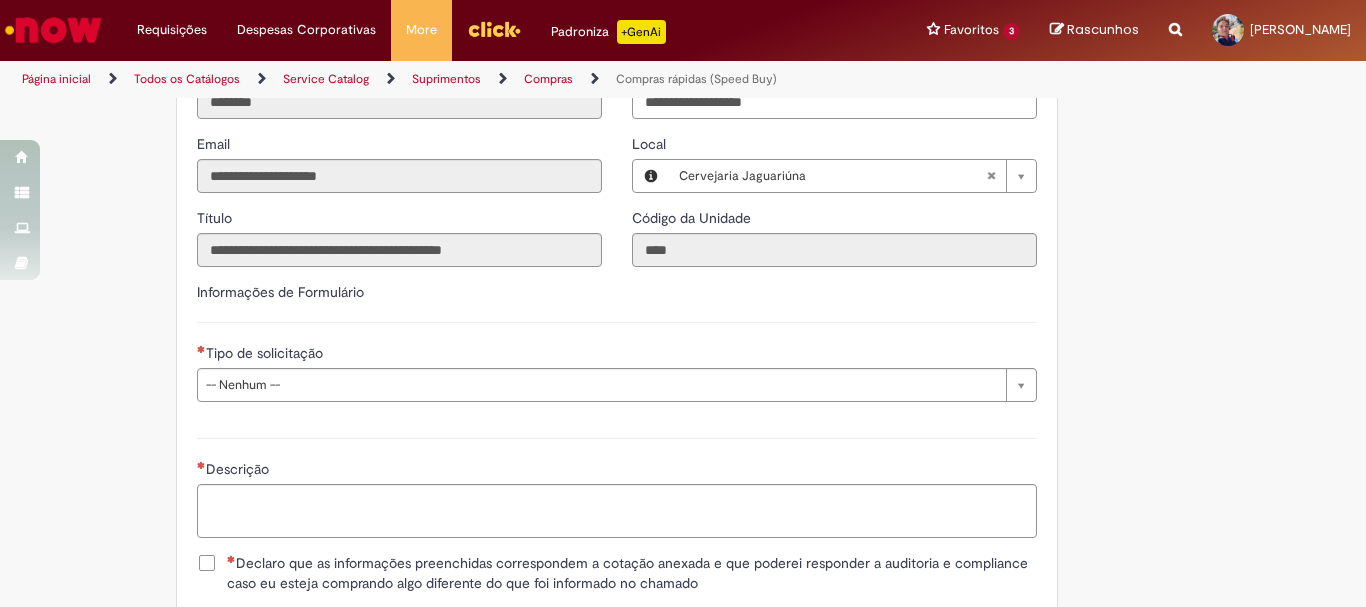 scroll, scrollTop: 2954, scrollLeft: 0, axis: vertical 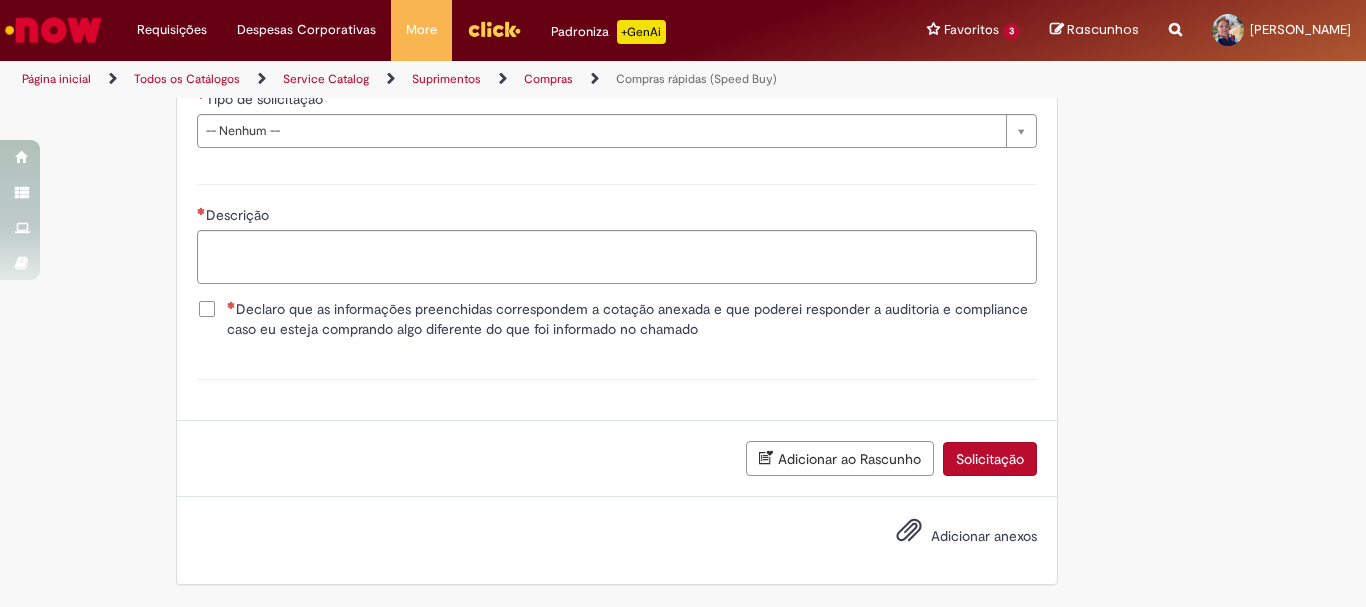 click on "**********" at bounding box center [617, 95] 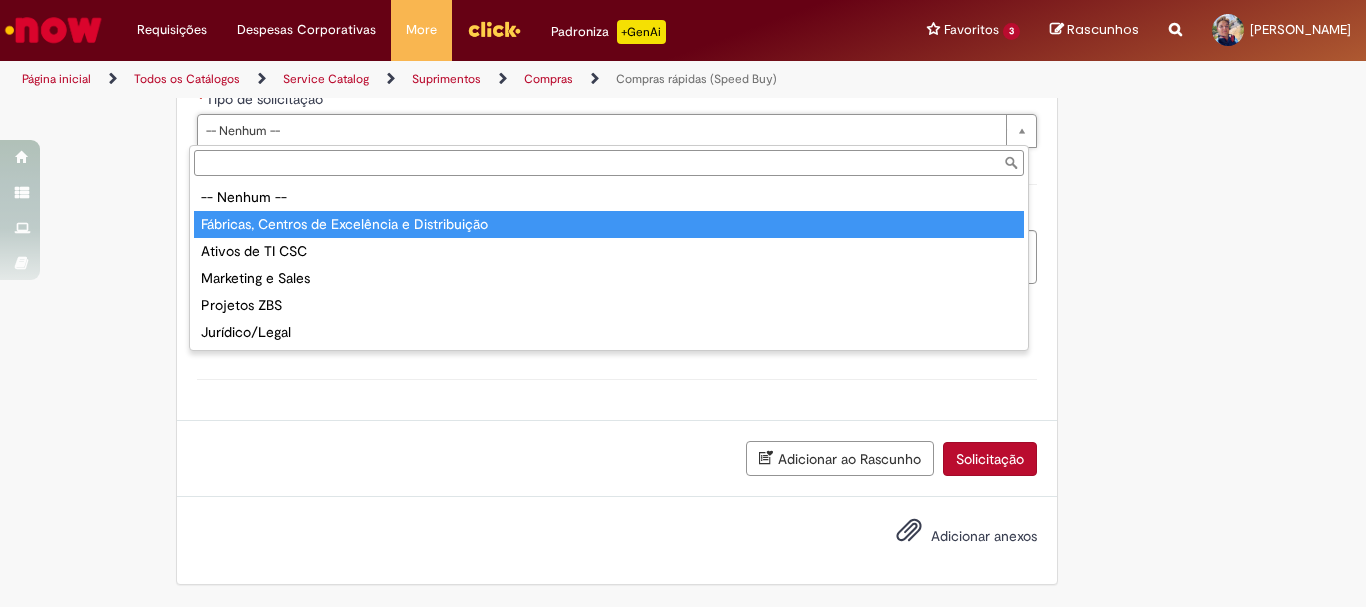 type on "**********" 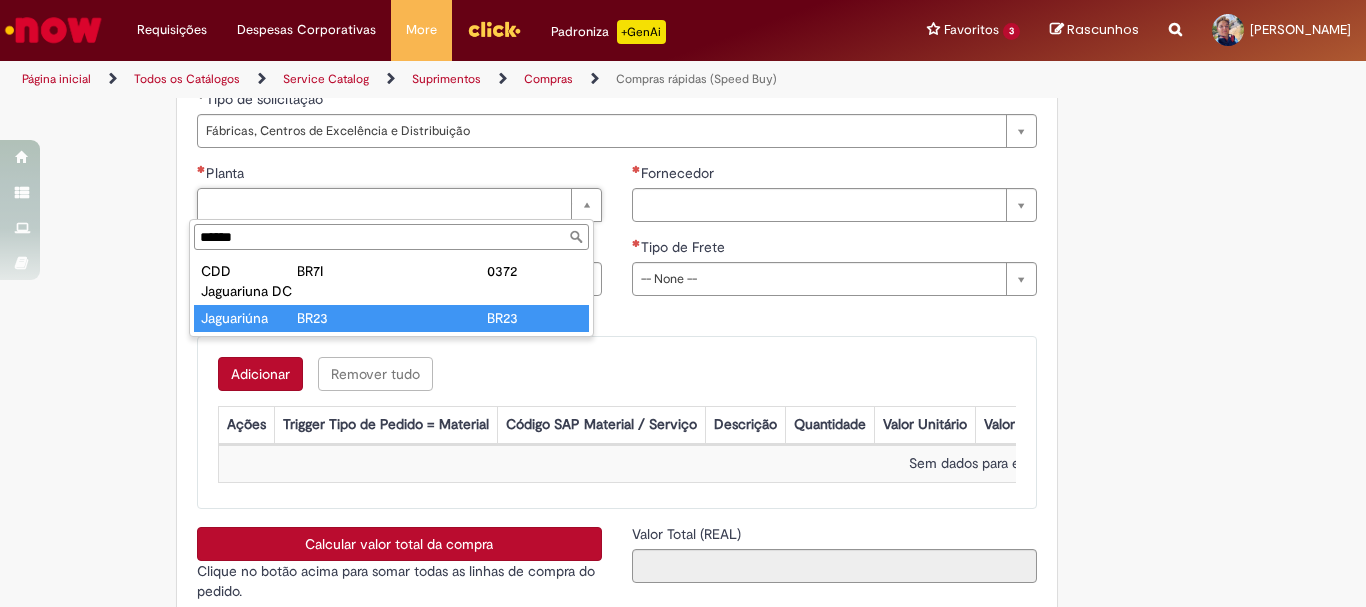 type on "******" 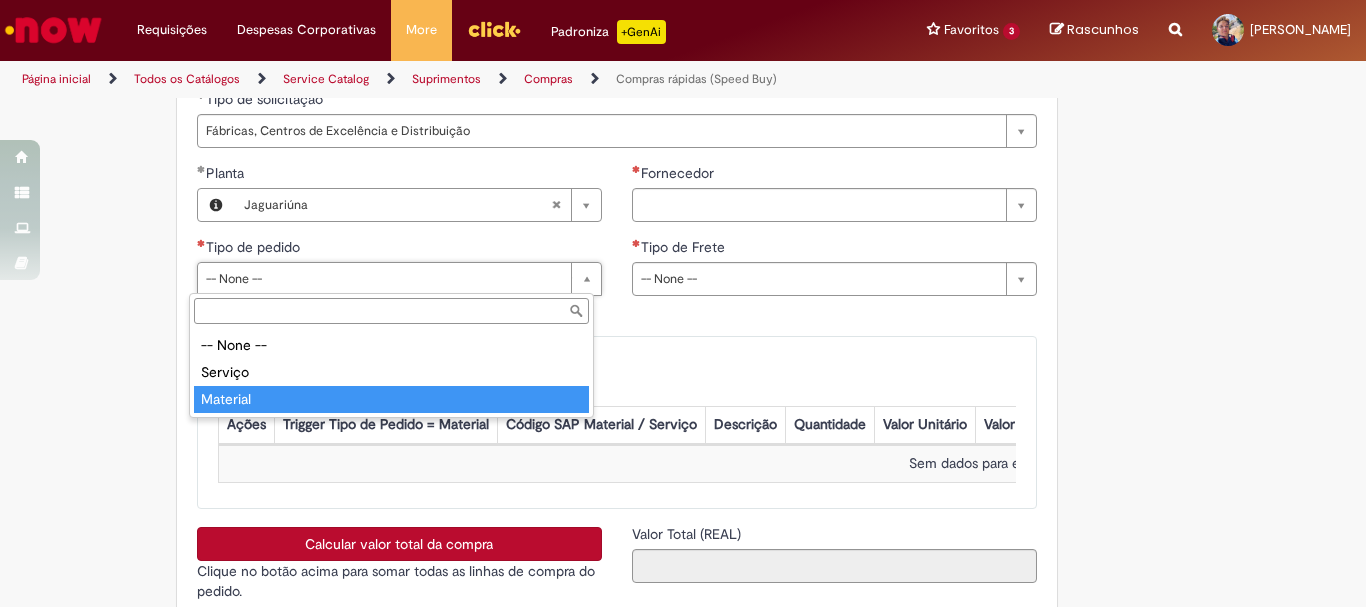 type on "********" 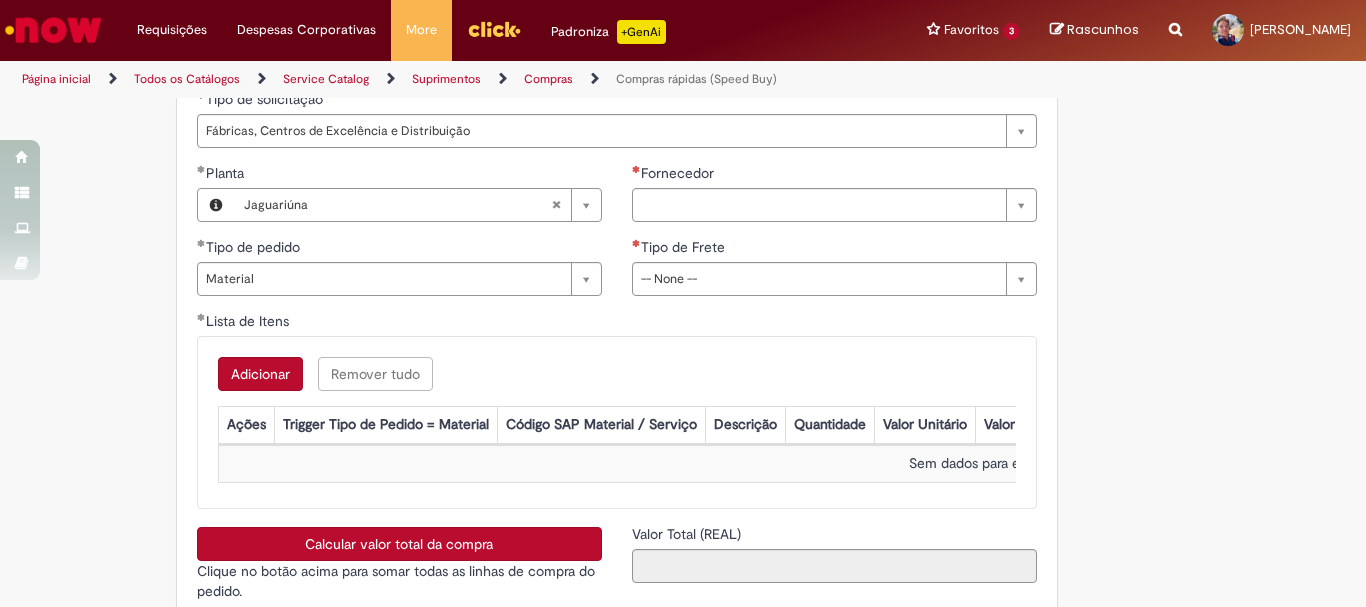 click on "Adicionar" at bounding box center (260, 374) 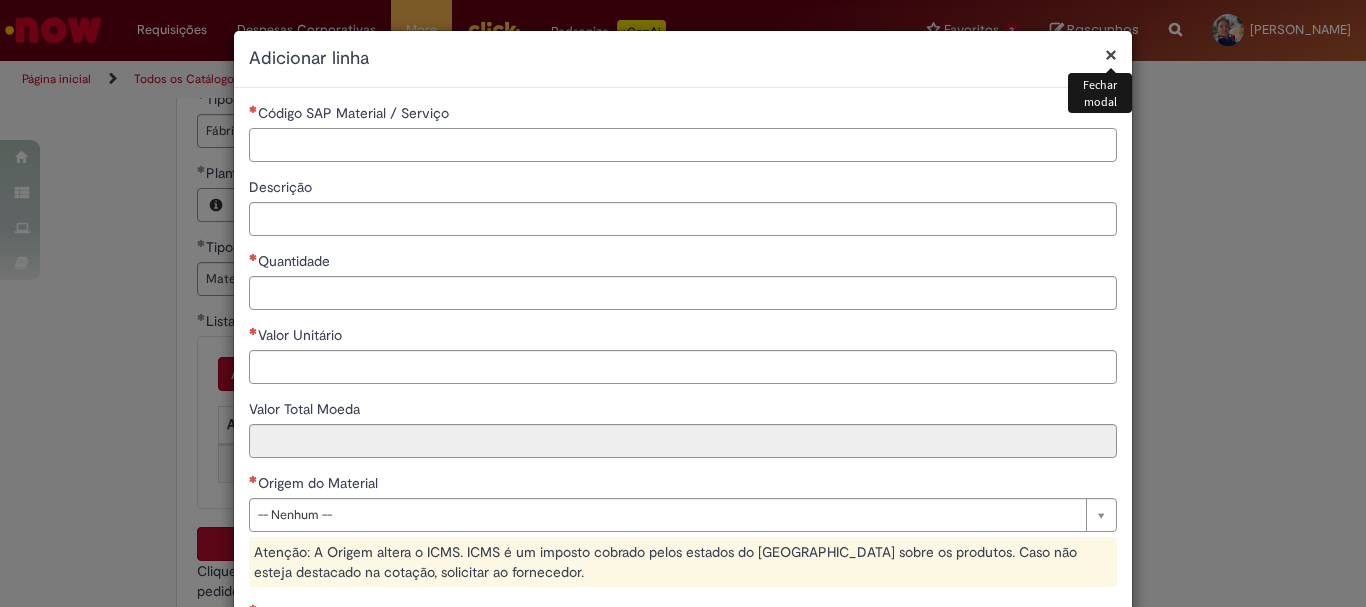 click on "Código SAP Material / Serviço" at bounding box center (683, 145) 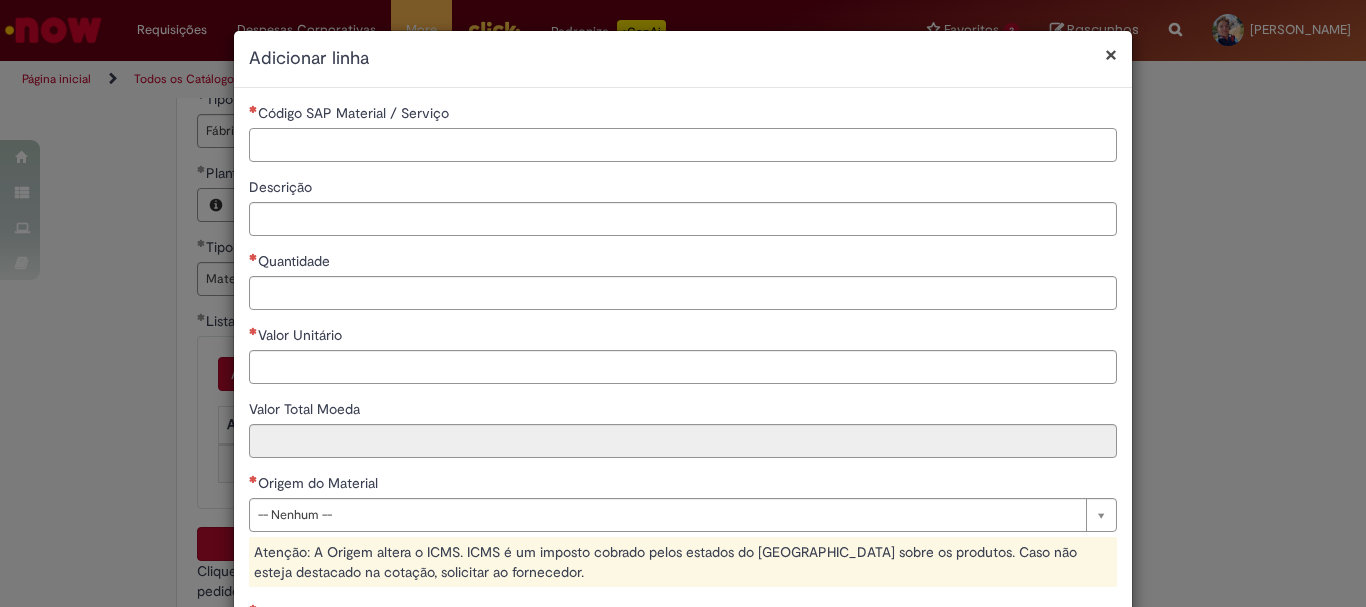 paste on "********" 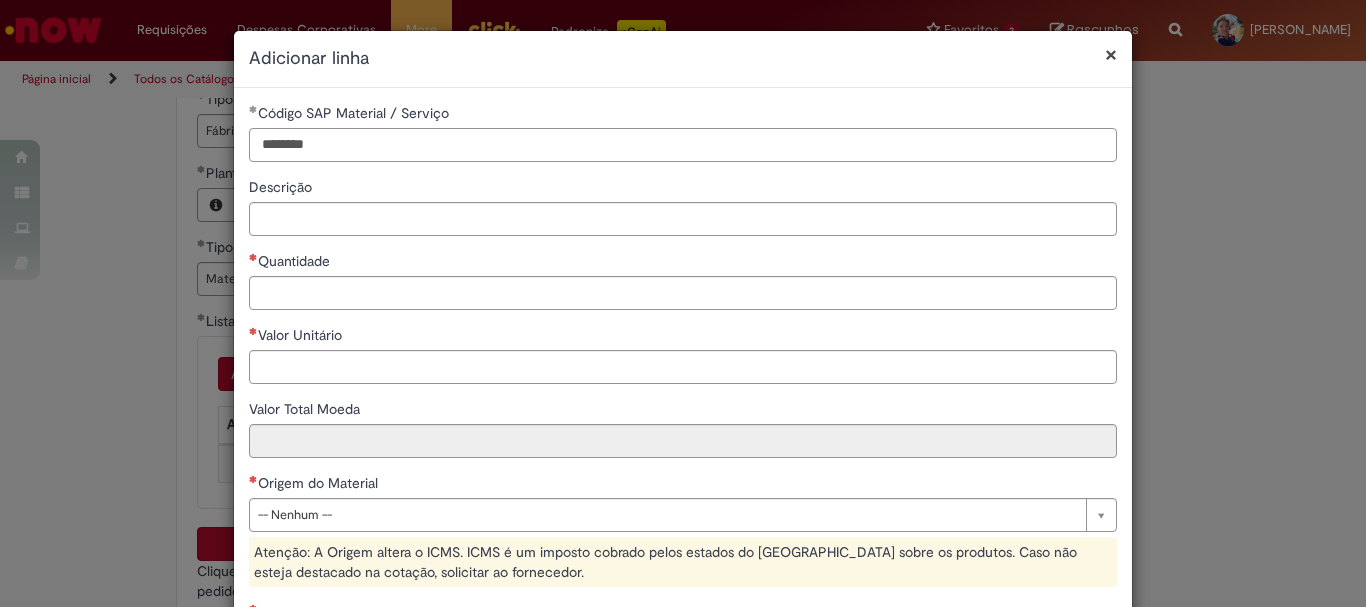 type on "********" 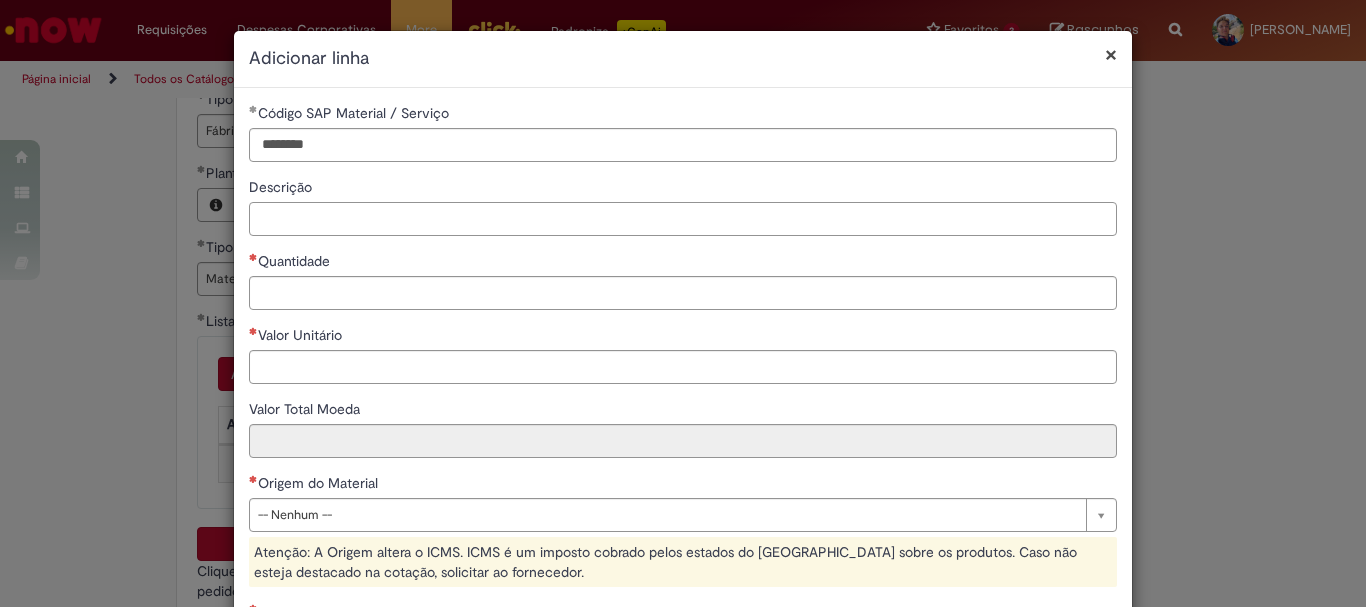 click on "Descrição" at bounding box center [683, 219] 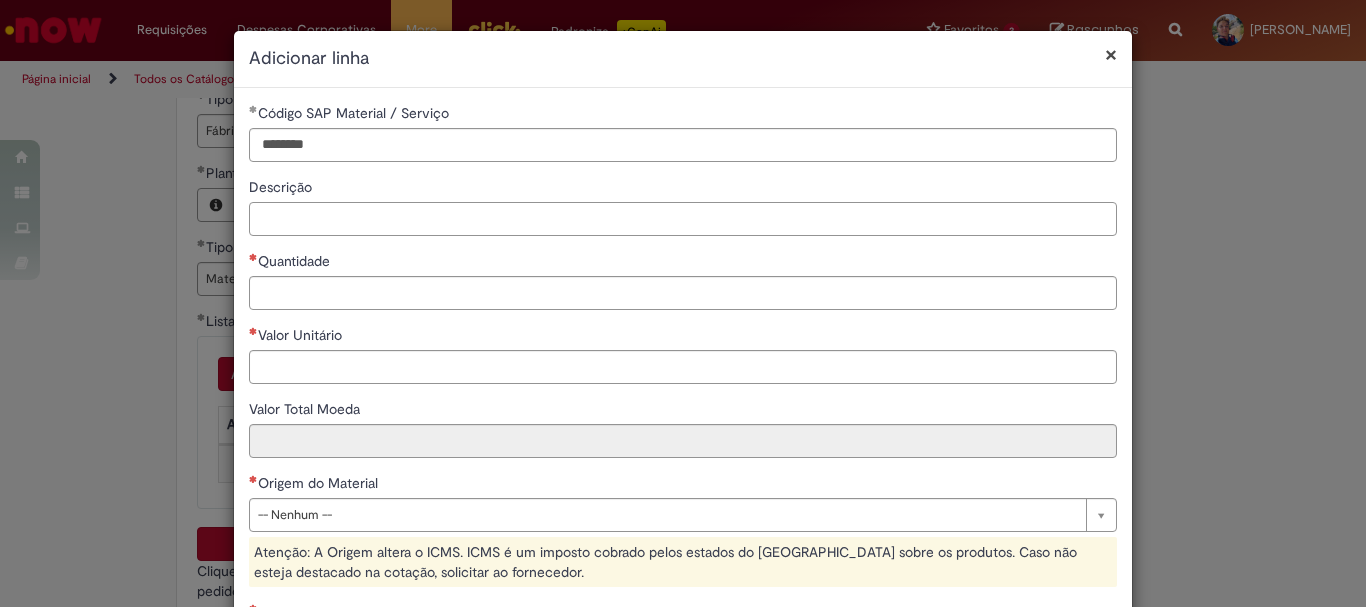 paste on "**********" 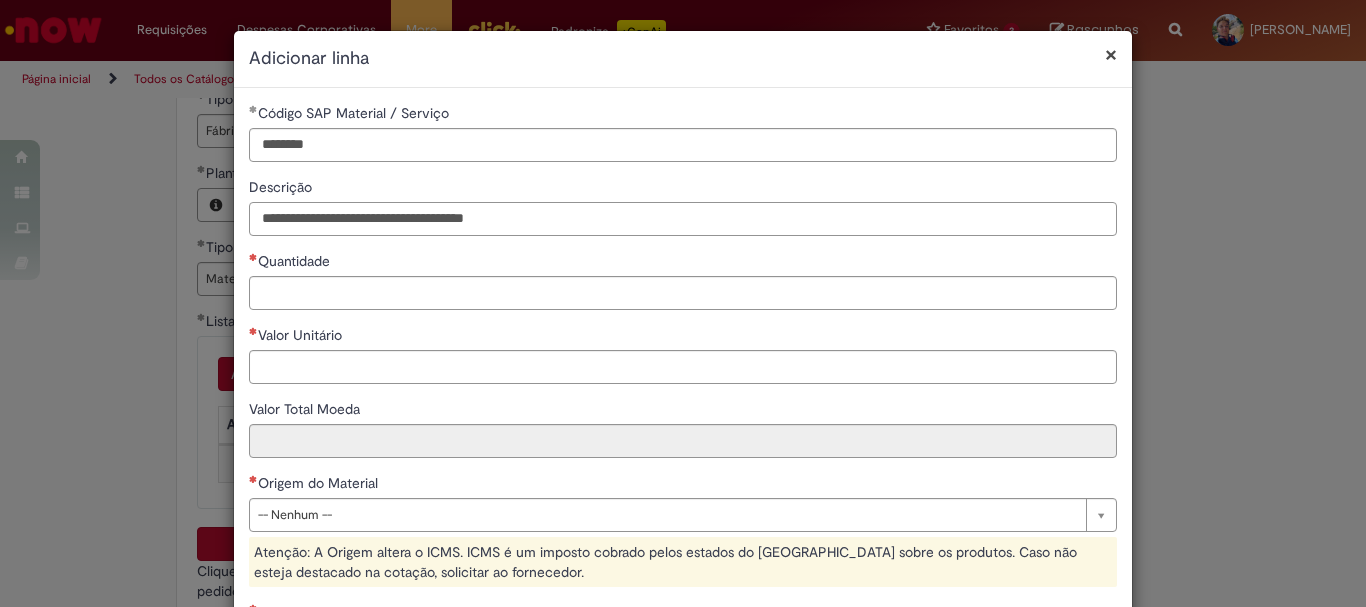 type on "**********" 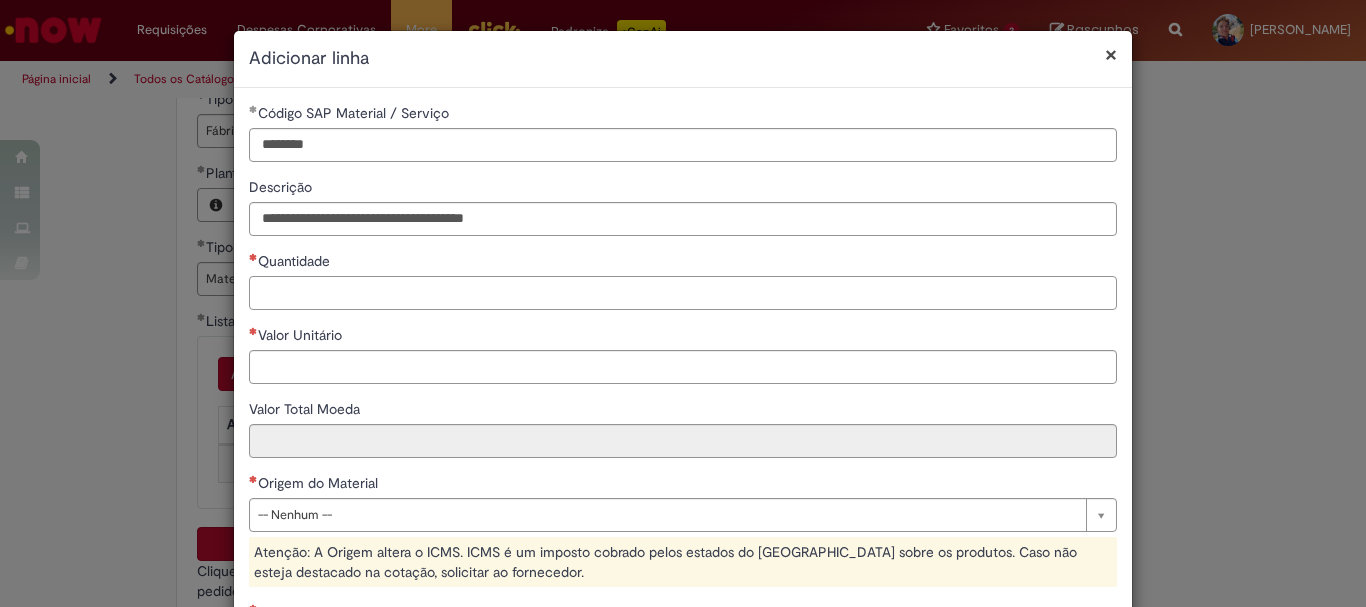 click on "Quantidade" at bounding box center [683, 293] 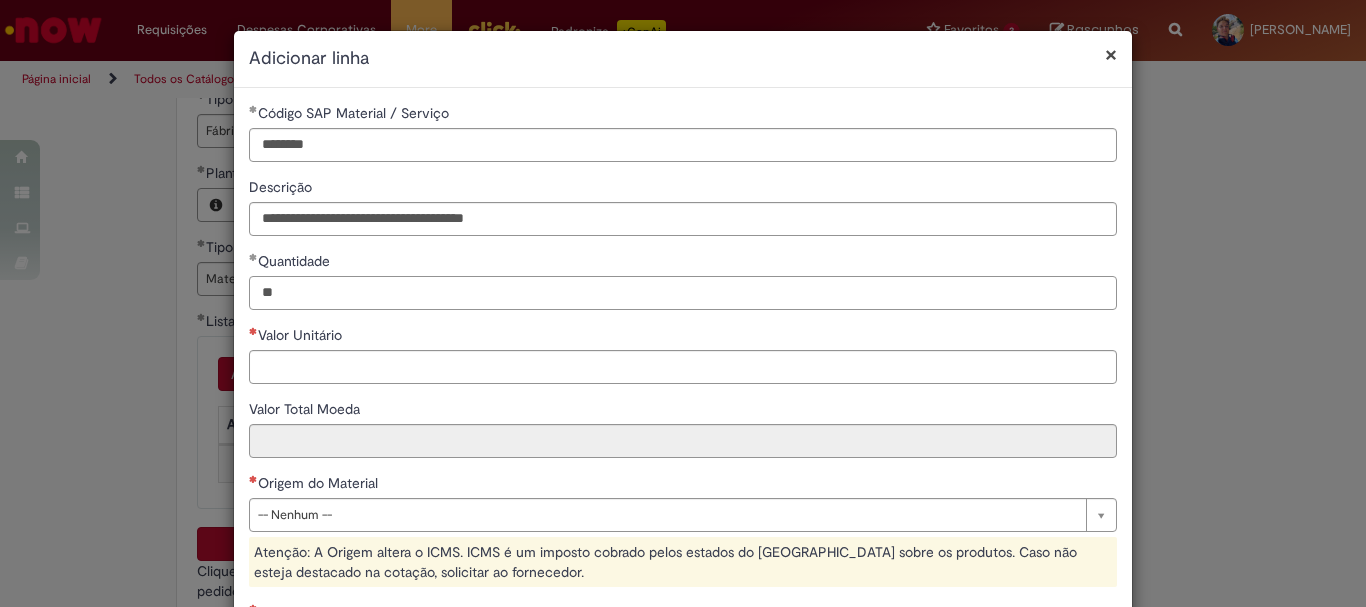 type on "**" 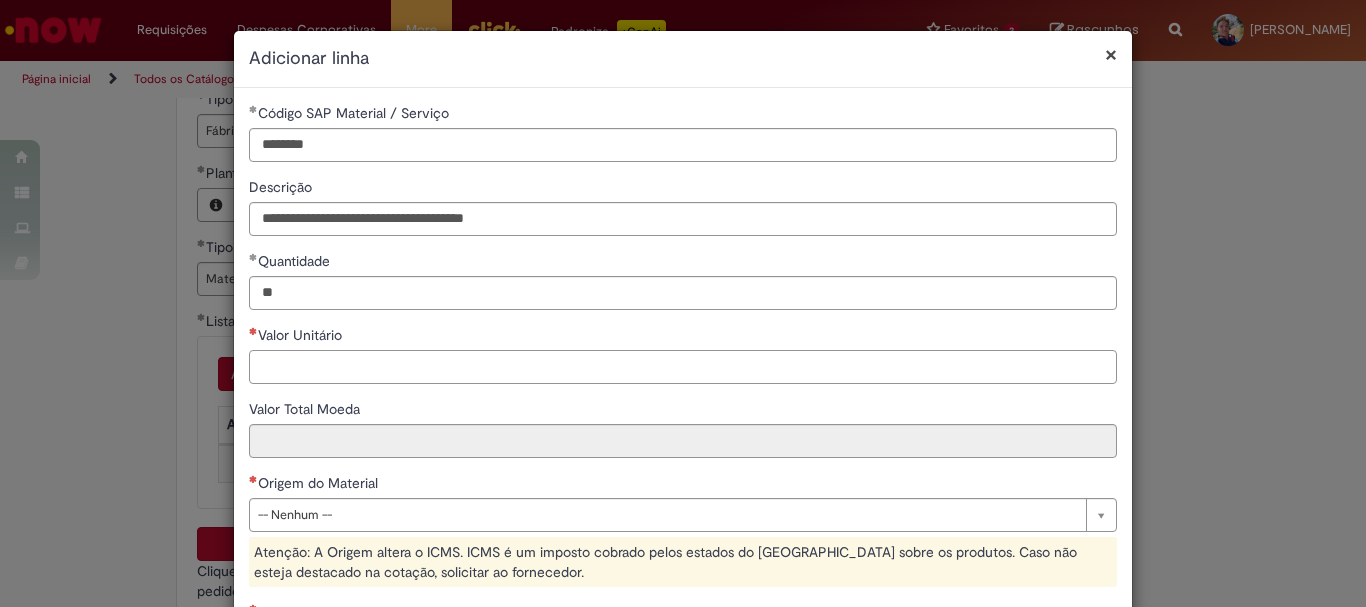 click on "Valor Unitário" at bounding box center [683, 367] 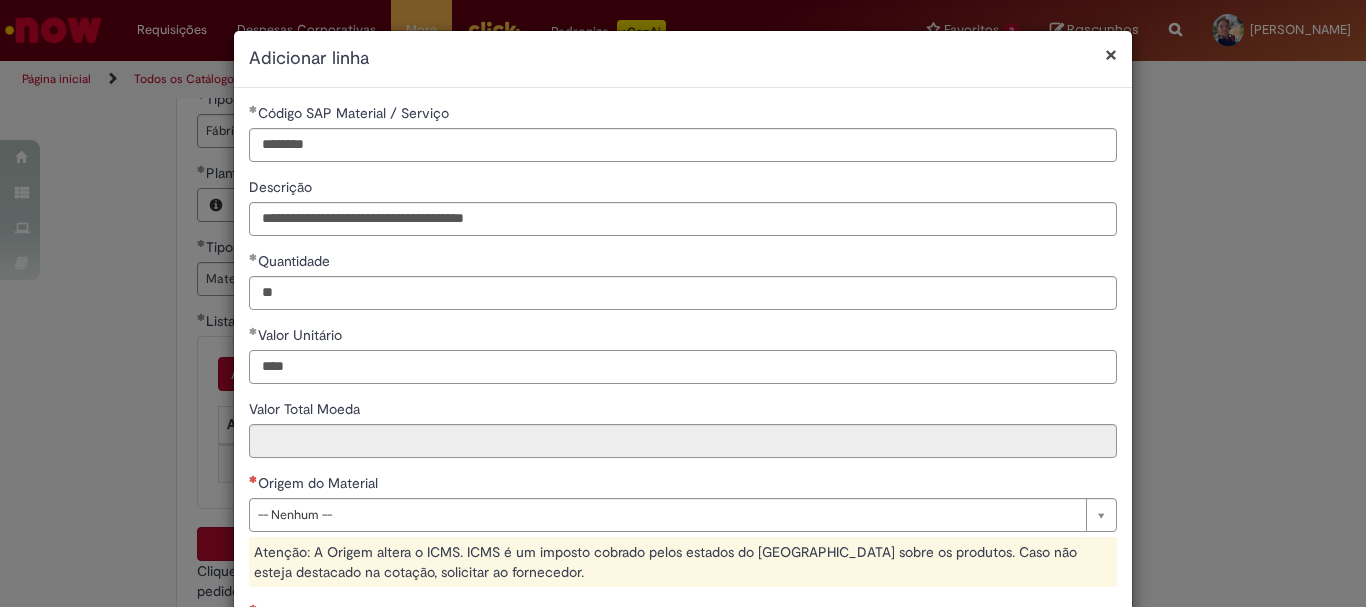 drag, startPoint x: 267, startPoint y: 365, endPoint x: 313, endPoint y: 402, distance: 59.03389 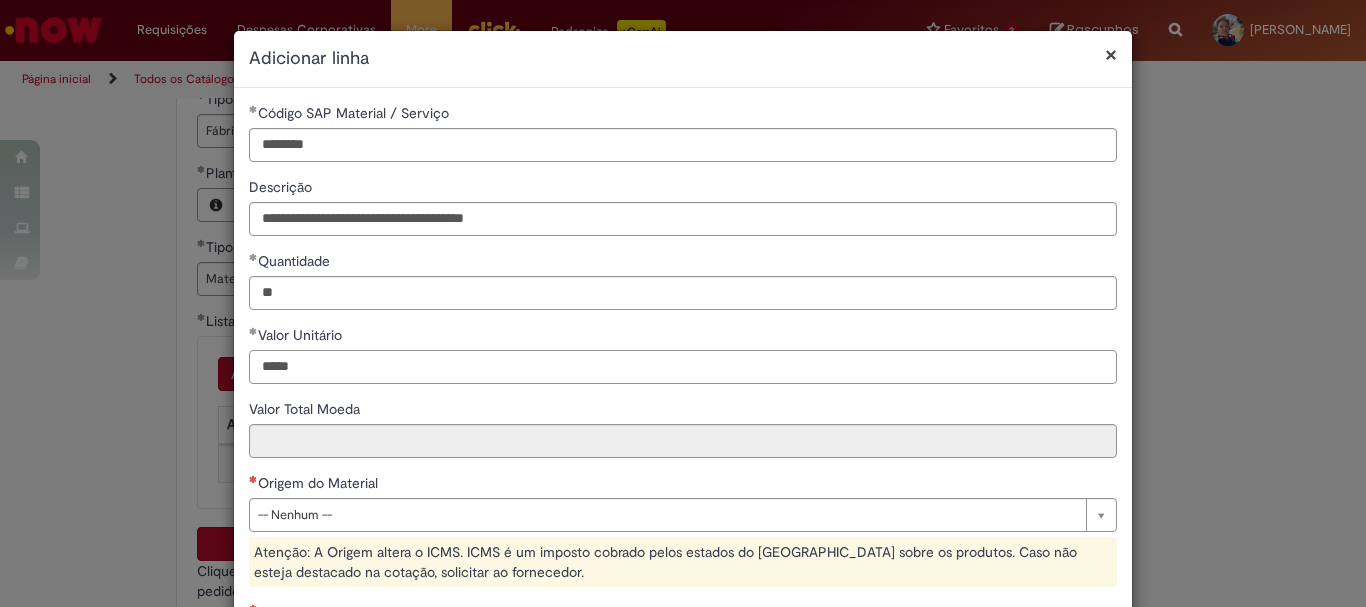 type on "*****" 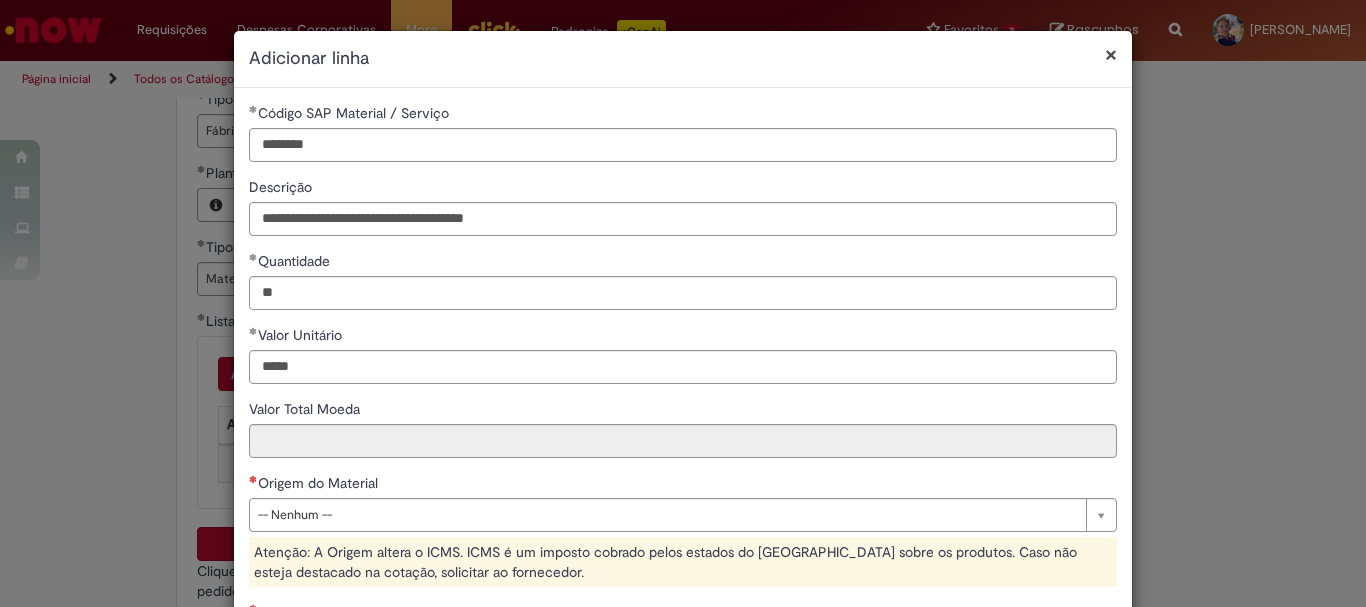 type on "********" 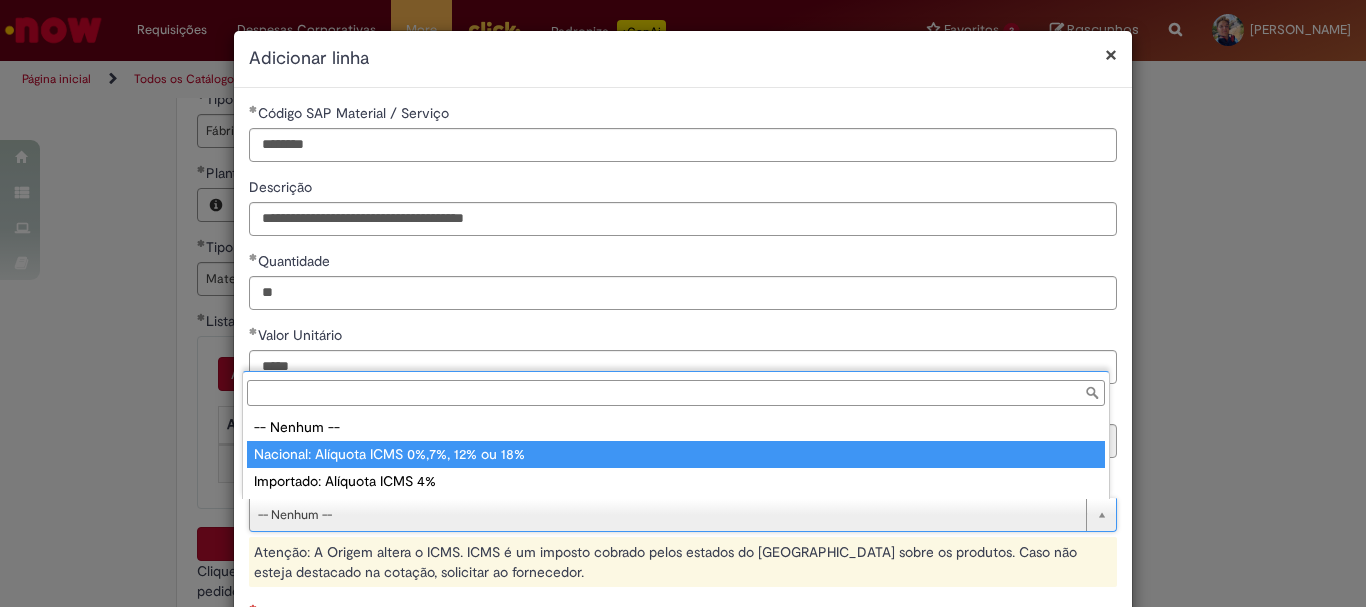 type on "**********" 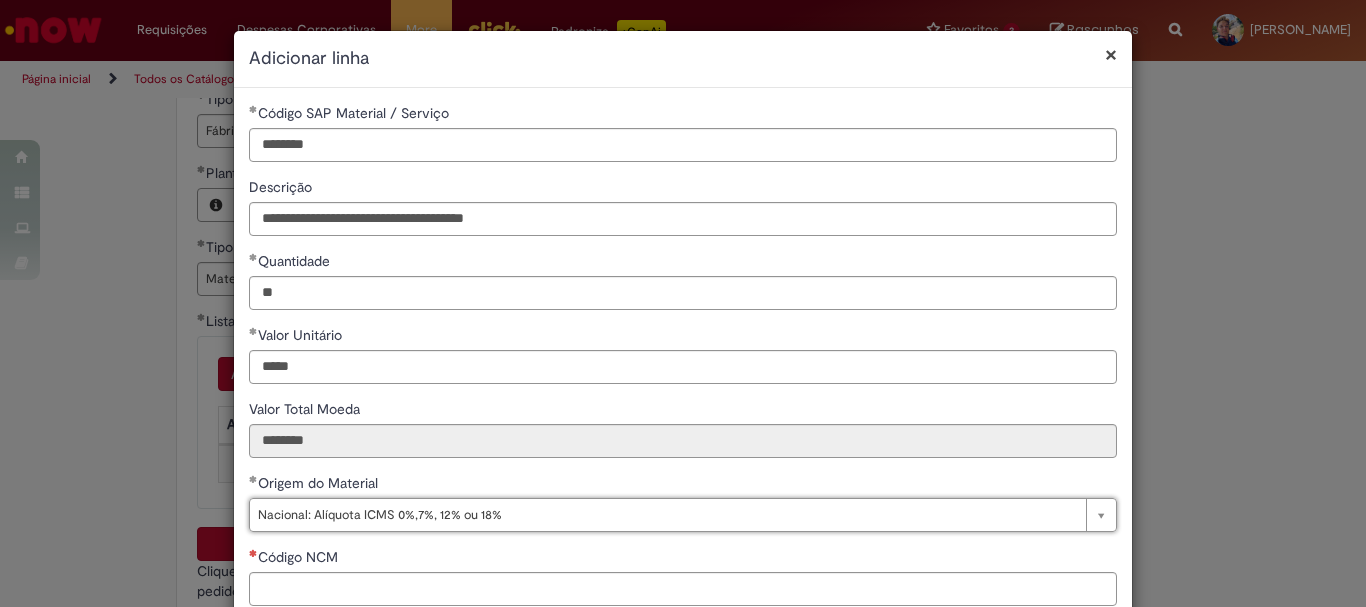scroll, scrollTop: 300, scrollLeft: 0, axis: vertical 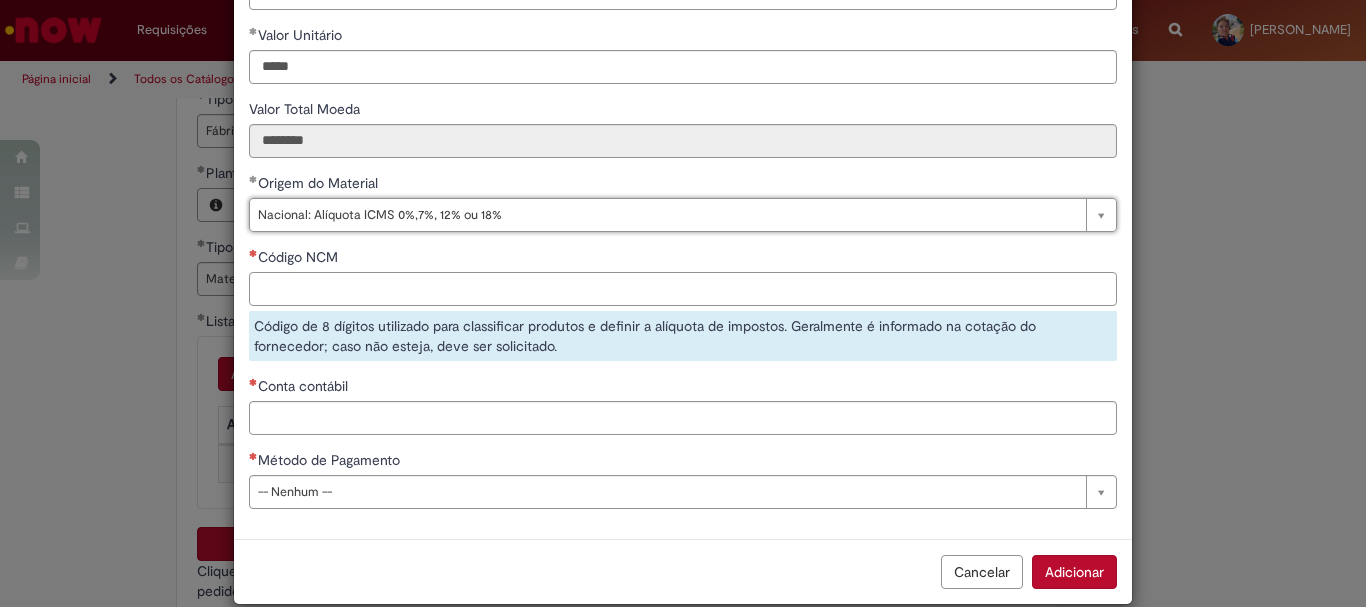 click on "Código NCM" at bounding box center (683, 289) 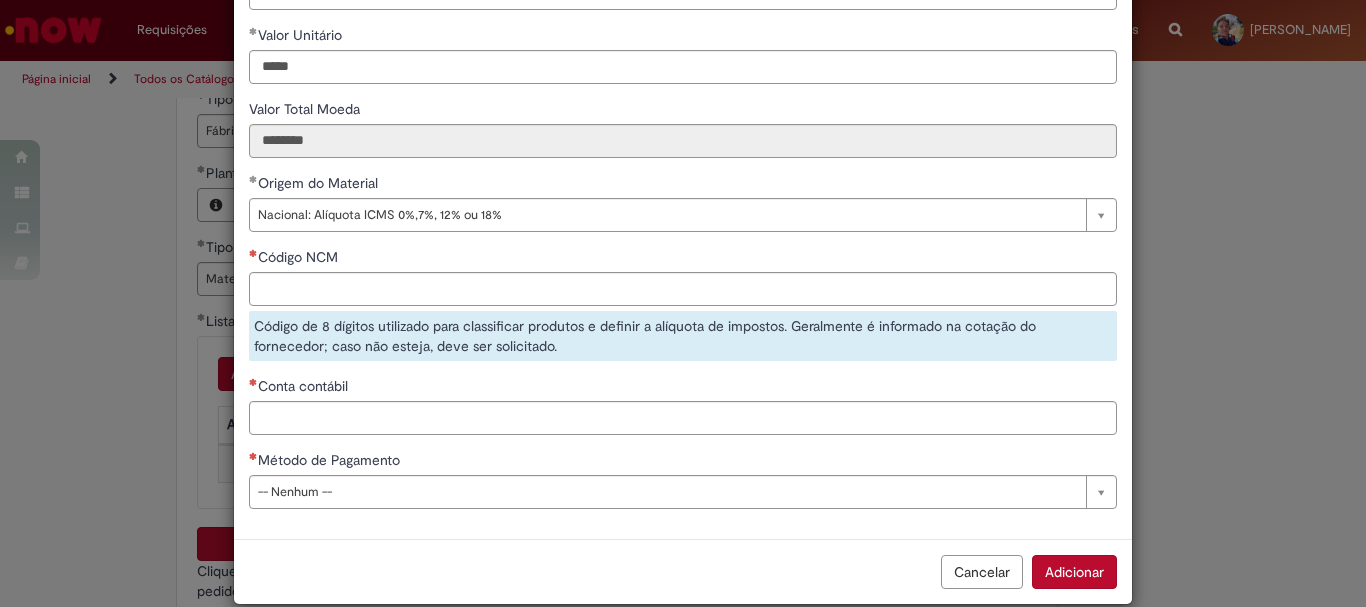 click on "Código NCM" at bounding box center [683, 259] 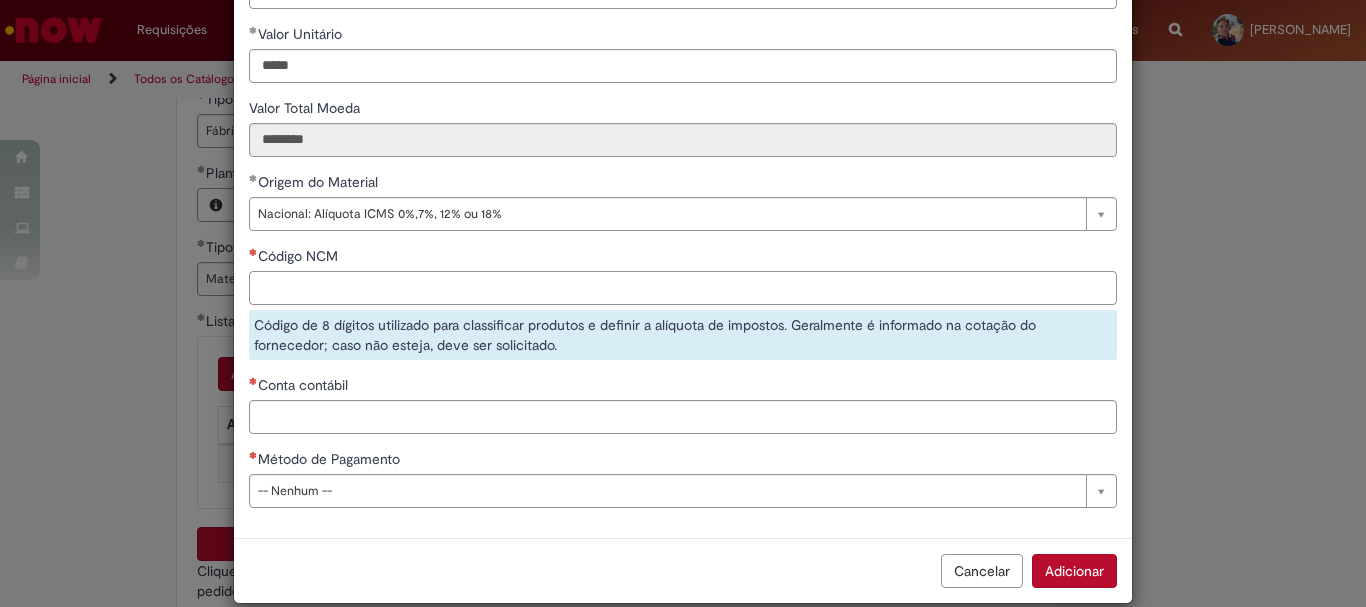 click on "Código NCM" at bounding box center [683, 288] 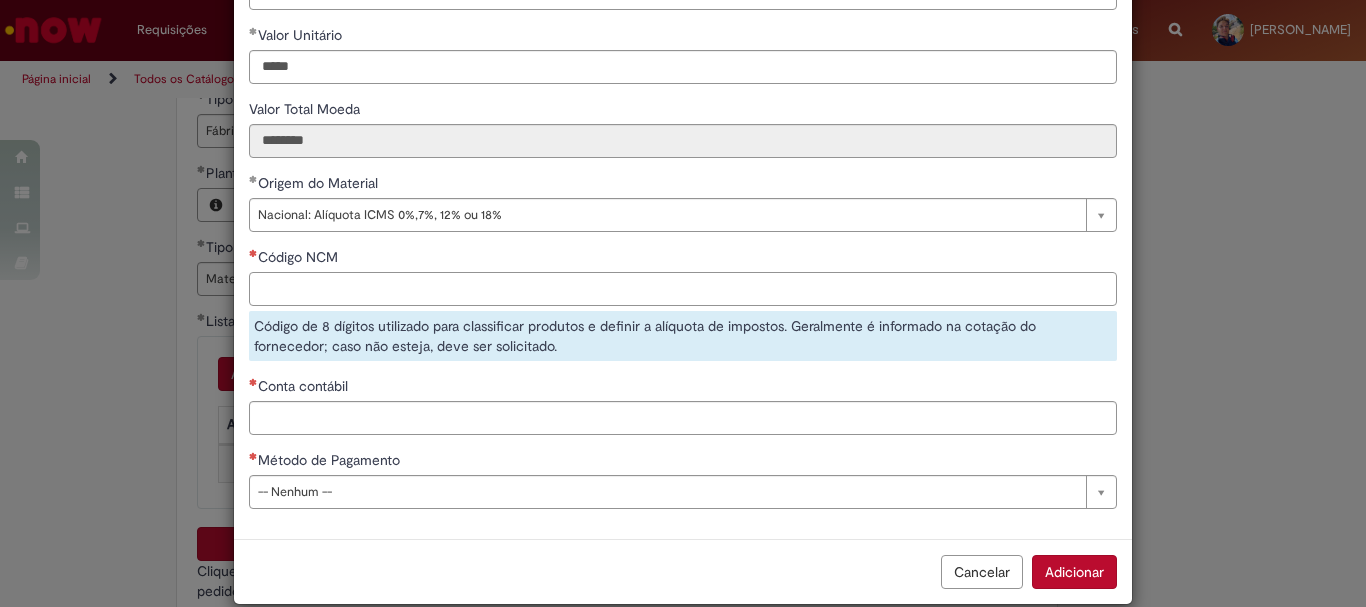 paste on "**********" 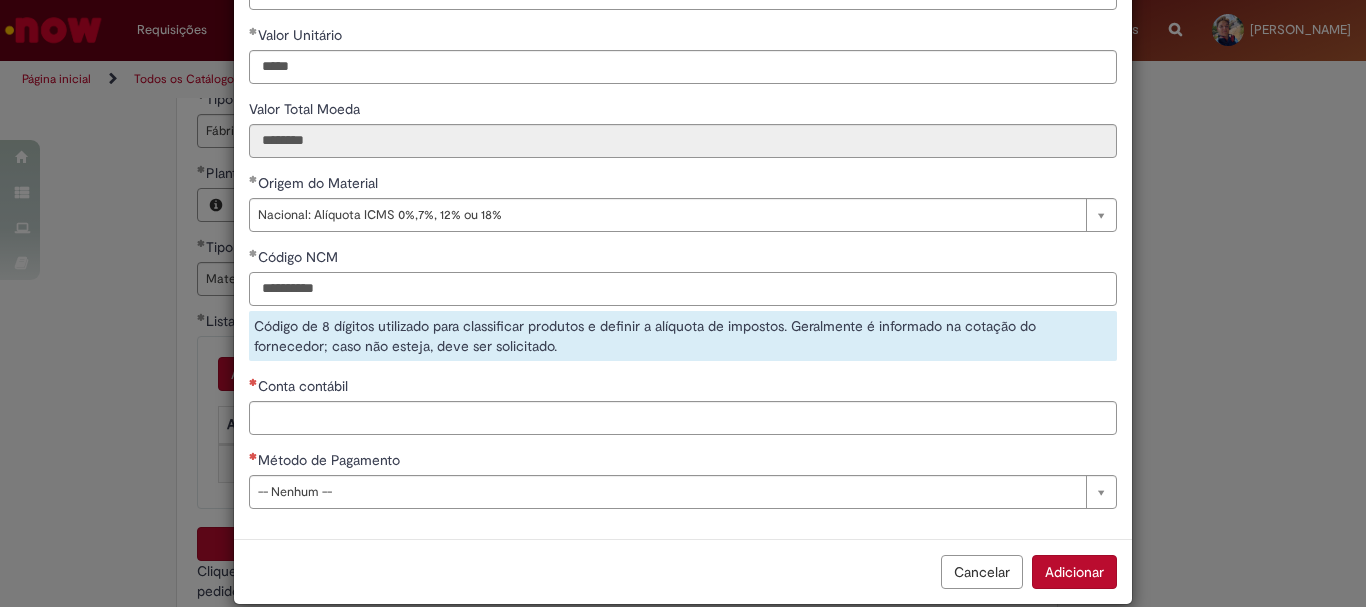 click on "**********" at bounding box center [683, 289] 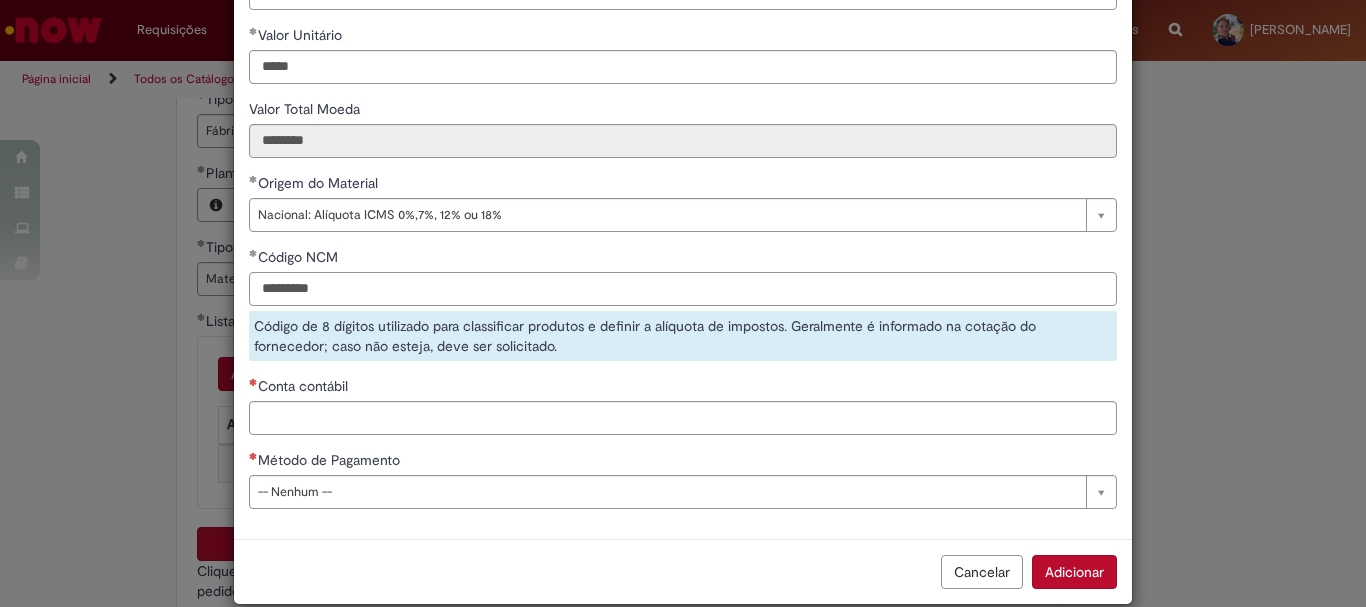 click on "*********" at bounding box center (683, 289) 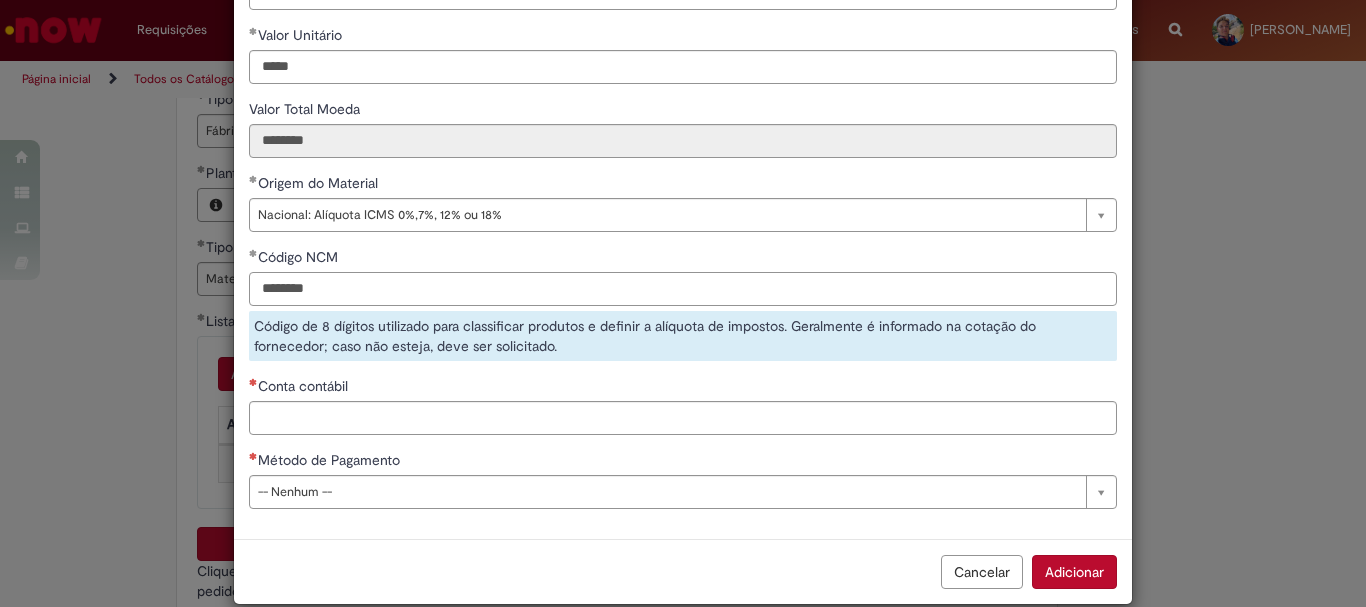 type on "********" 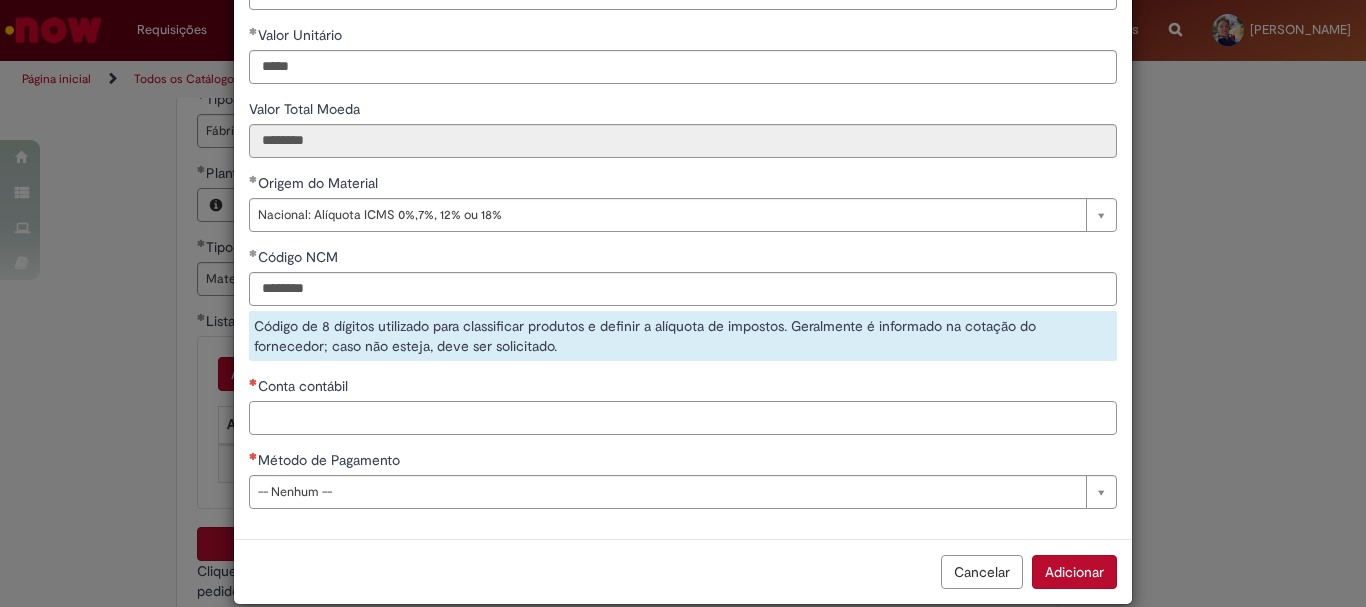 click on "**********" at bounding box center (683, 163) 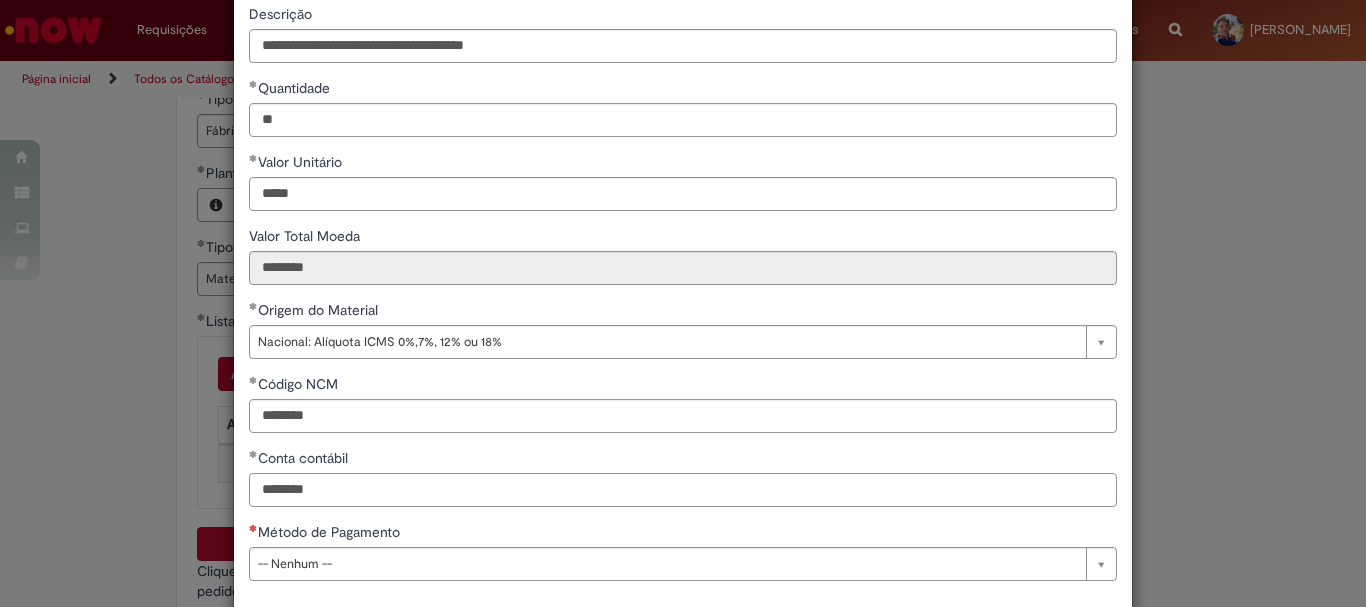 type on "********" 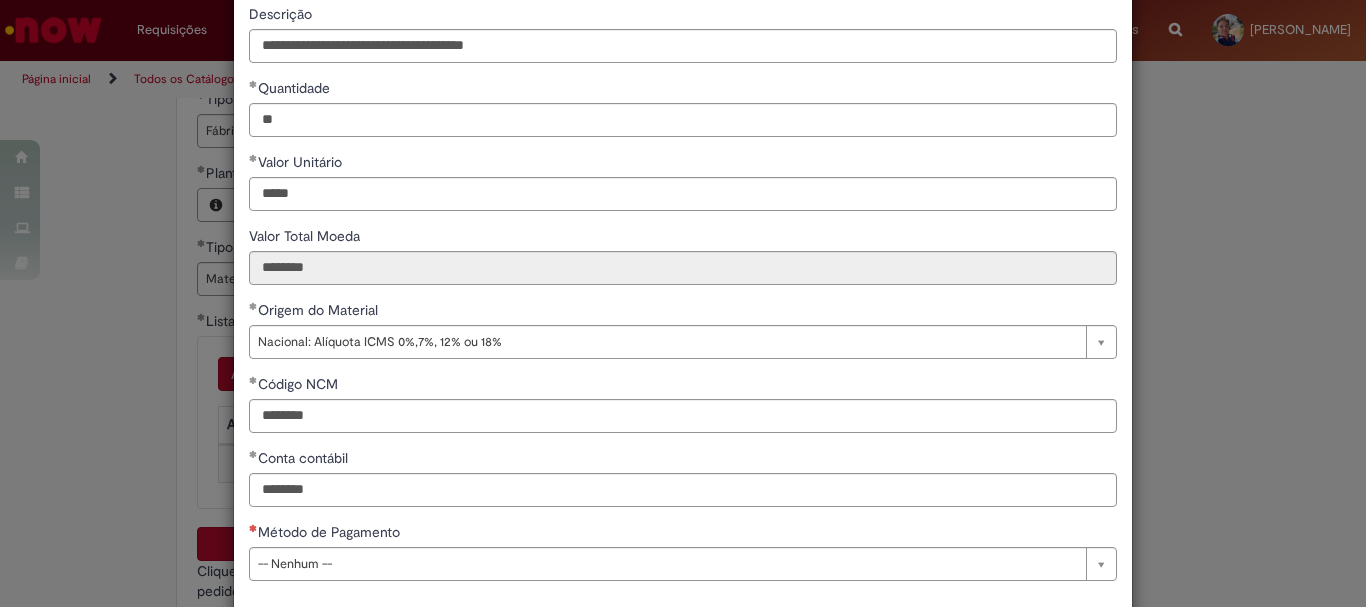 click on "Conta contábil" at bounding box center [305, 458] 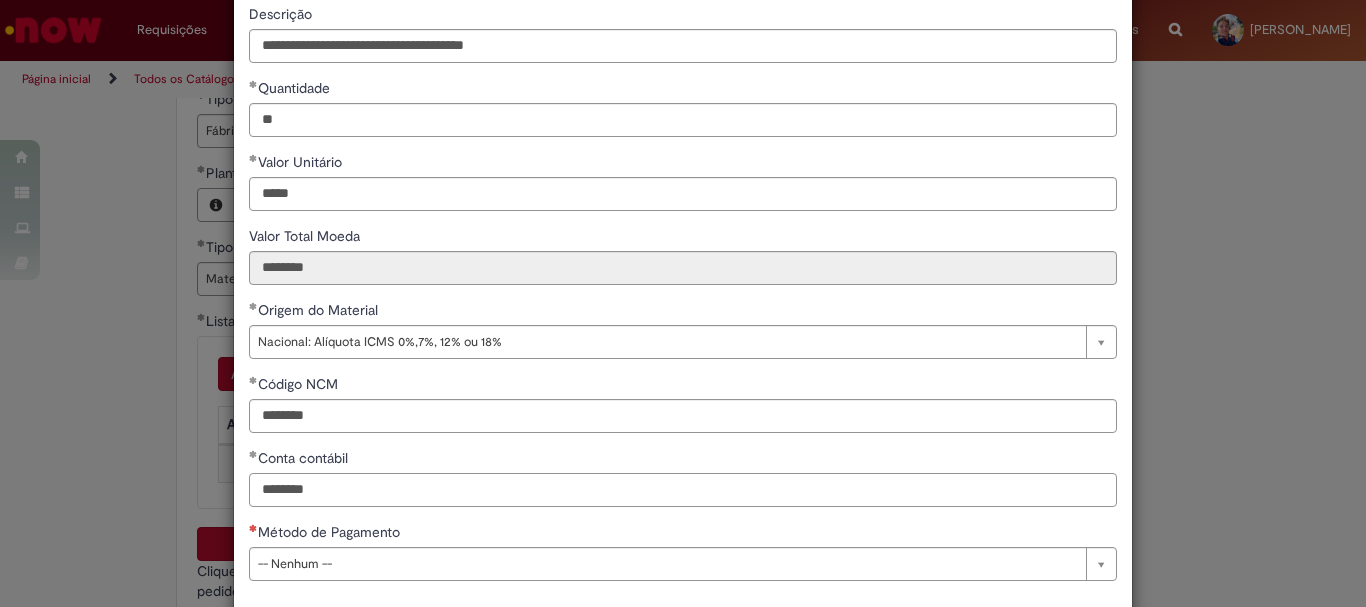 click on "********" at bounding box center (683, 490) 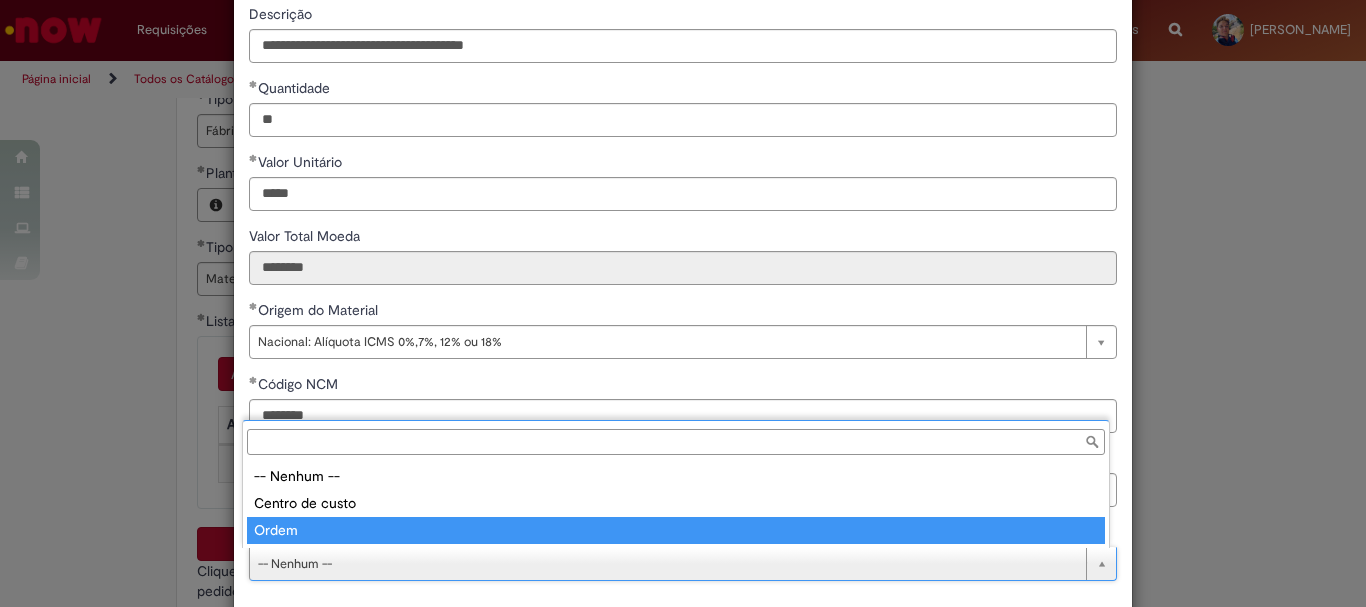 type on "*****" 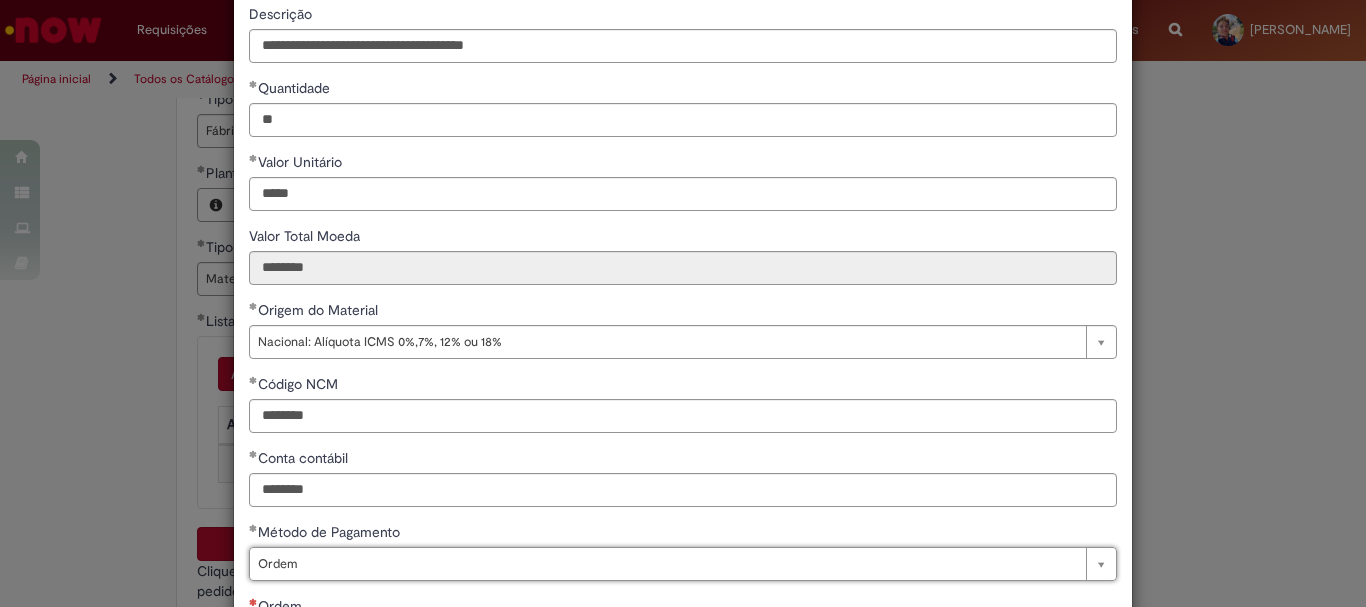 scroll, scrollTop: 347, scrollLeft: 0, axis: vertical 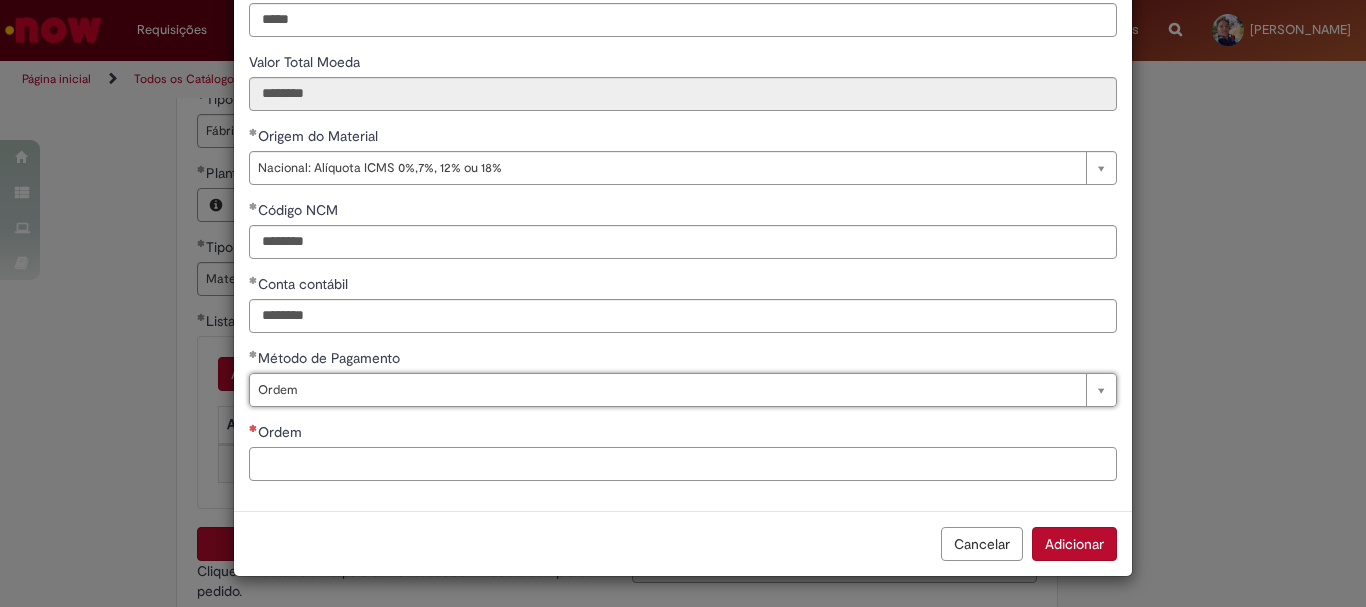 click on "Ordem" at bounding box center [683, 464] 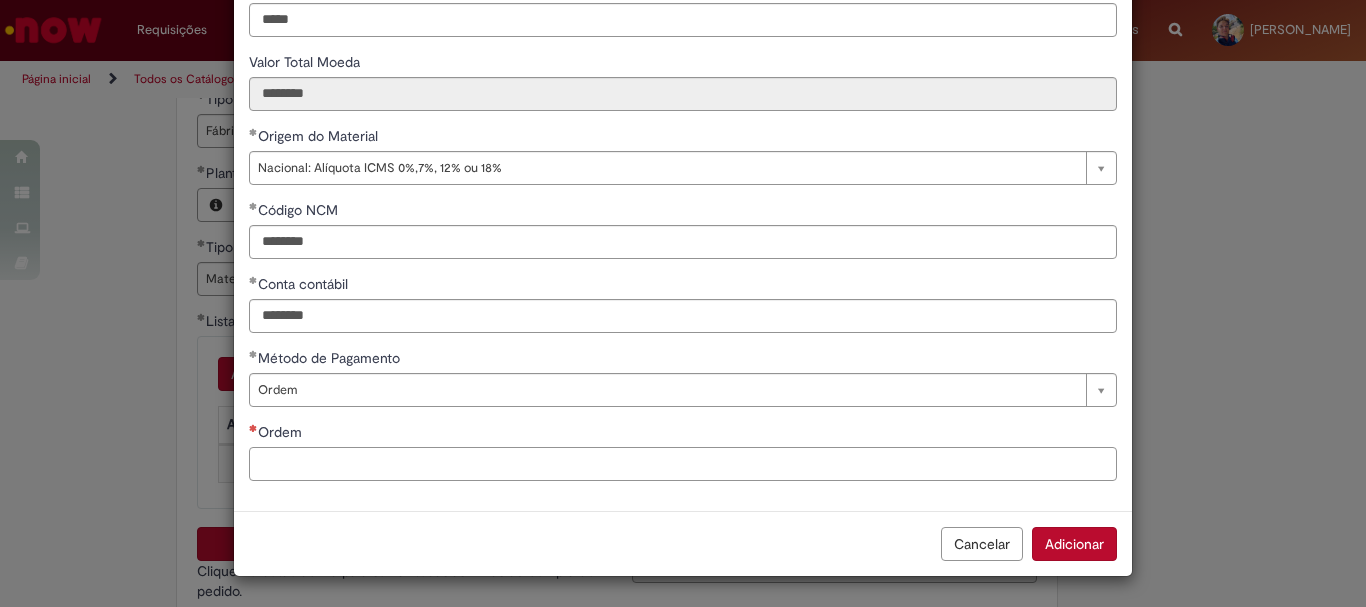 paste on "**********" 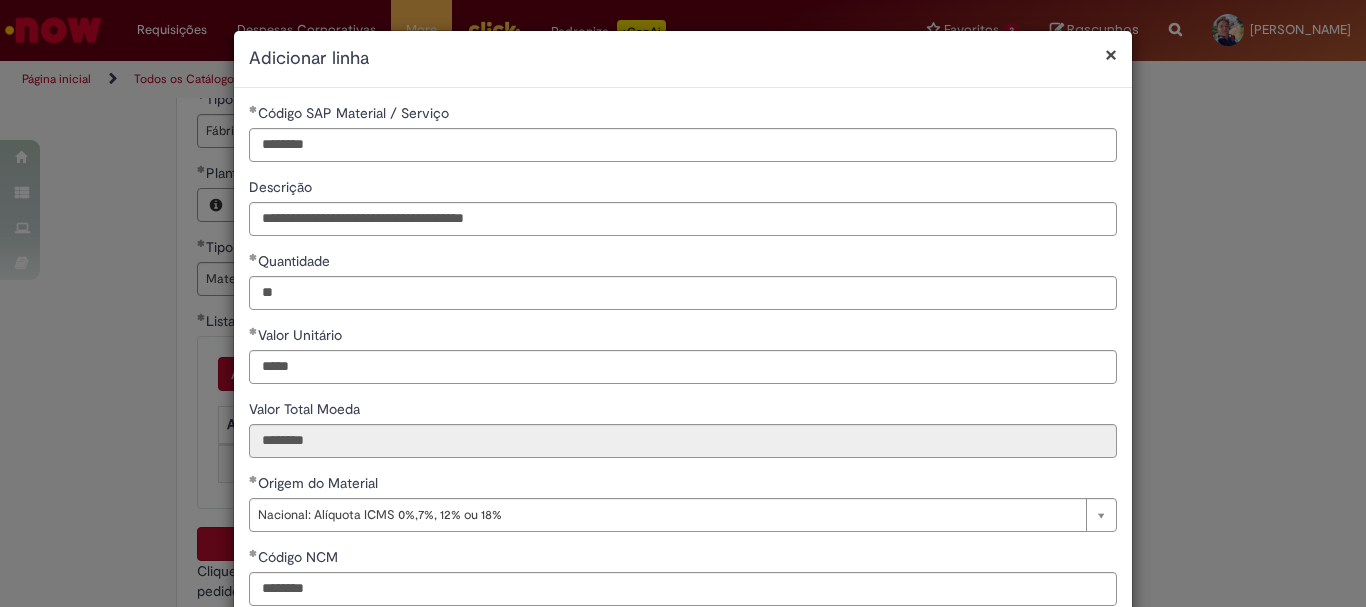 scroll, scrollTop: 347, scrollLeft: 0, axis: vertical 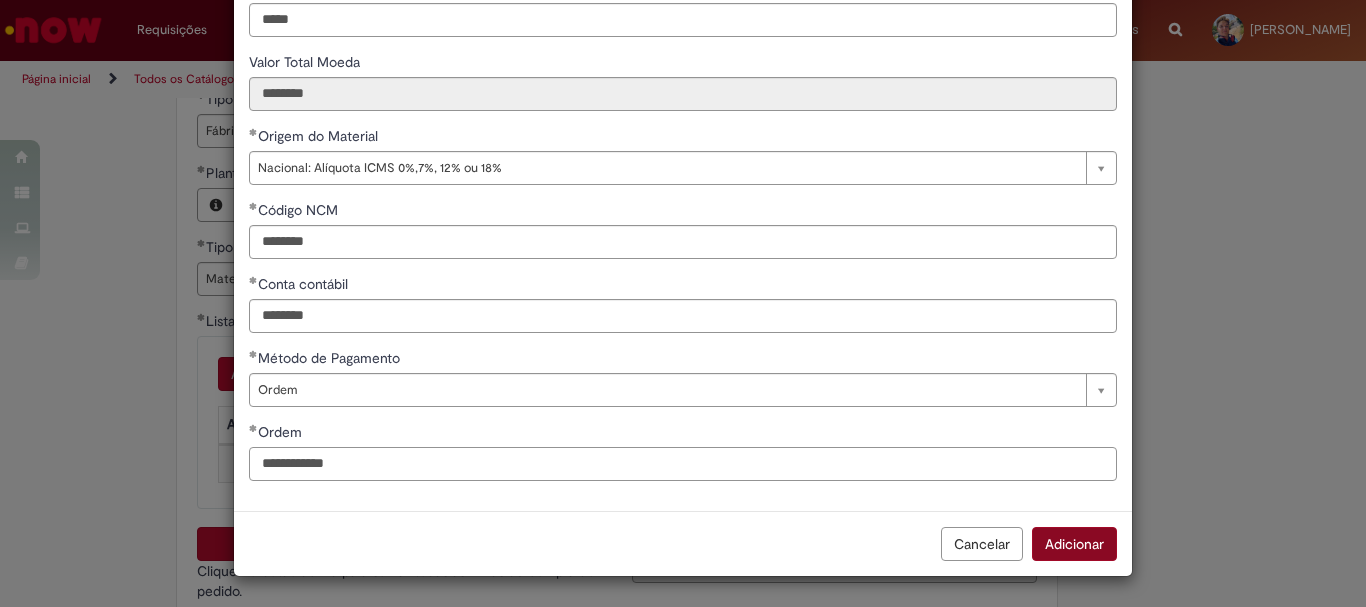 type on "**********" 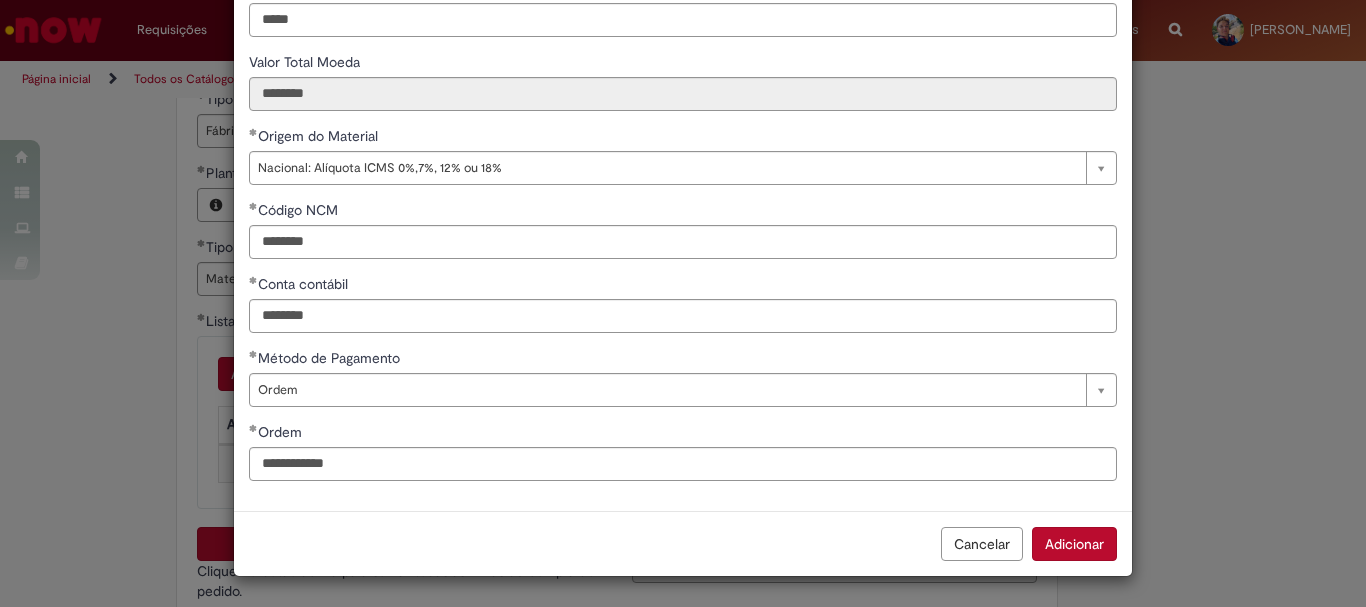 click on "Adicionar" at bounding box center [1074, 544] 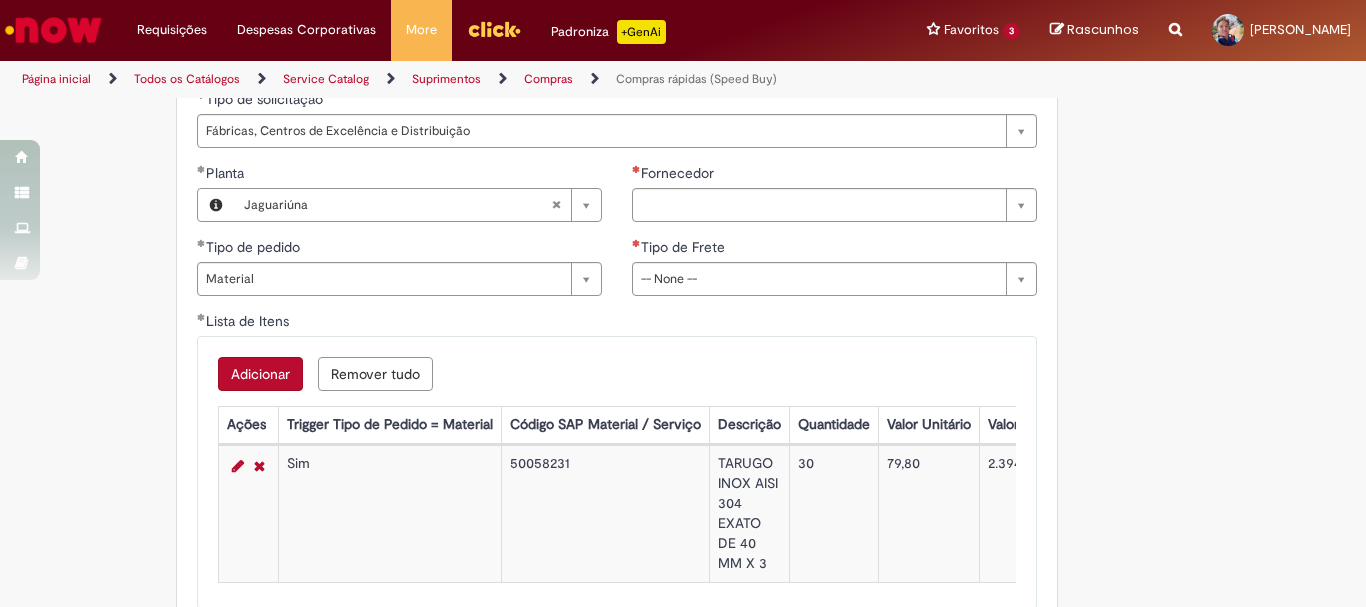 click on "**********" at bounding box center (834, 237) 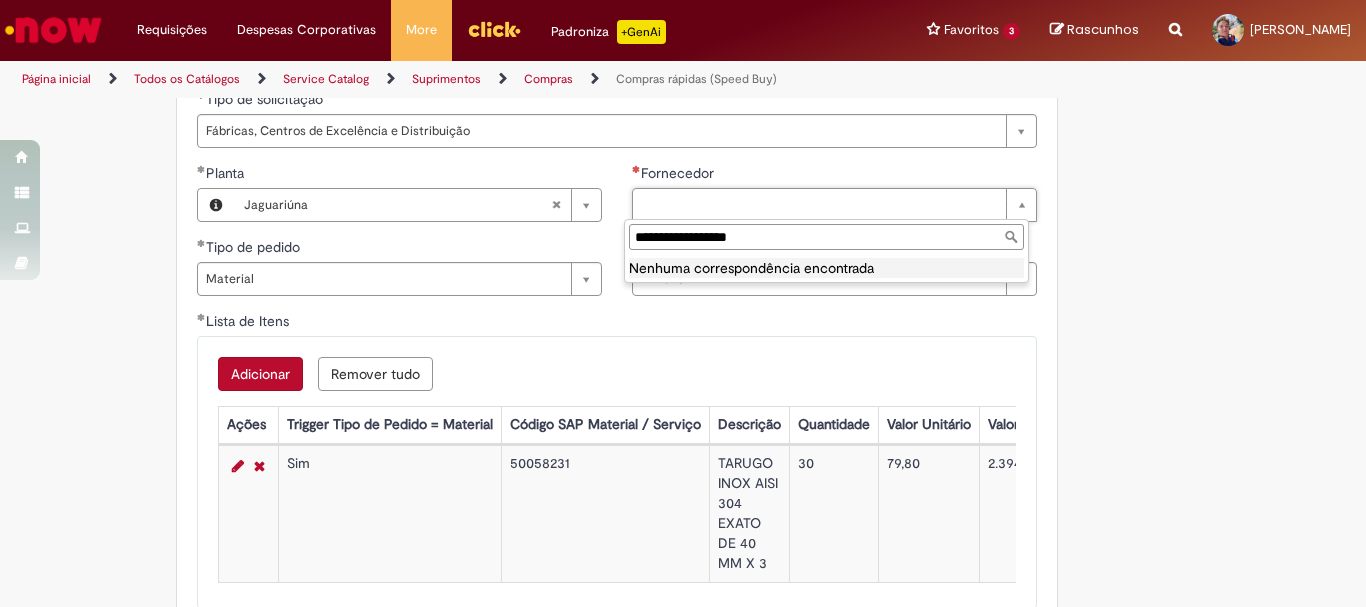 click on "**********" at bounding box center (826, 237) 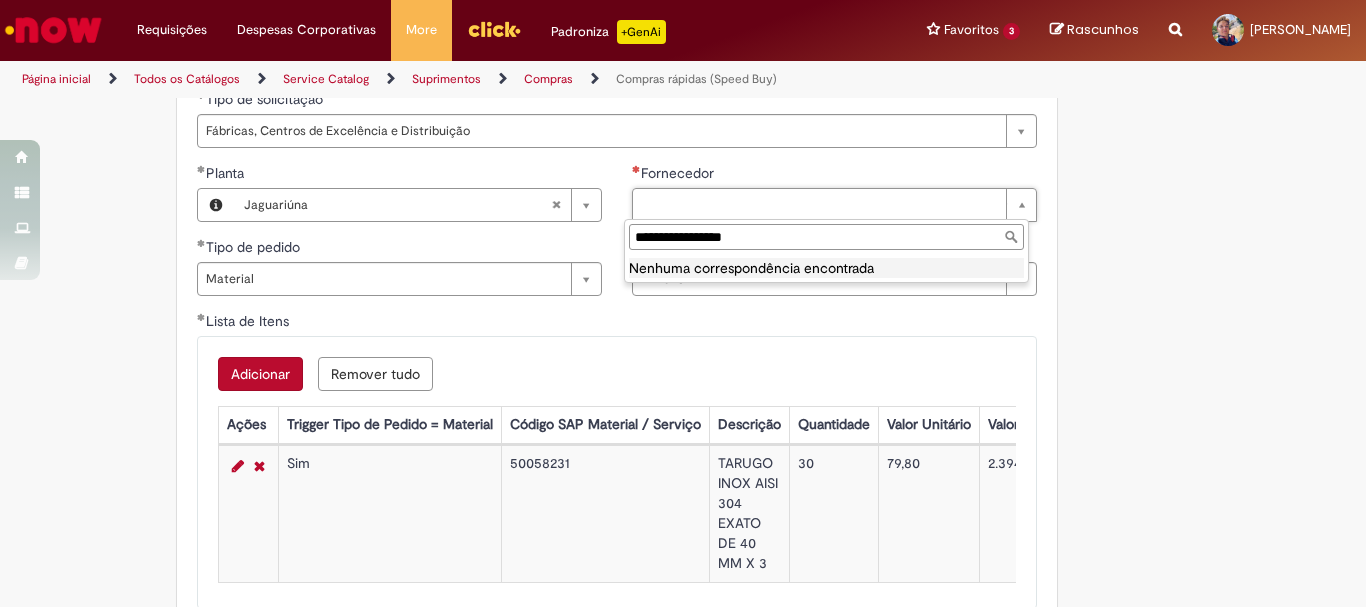 click on "**********" at bounding box center [826, 237] 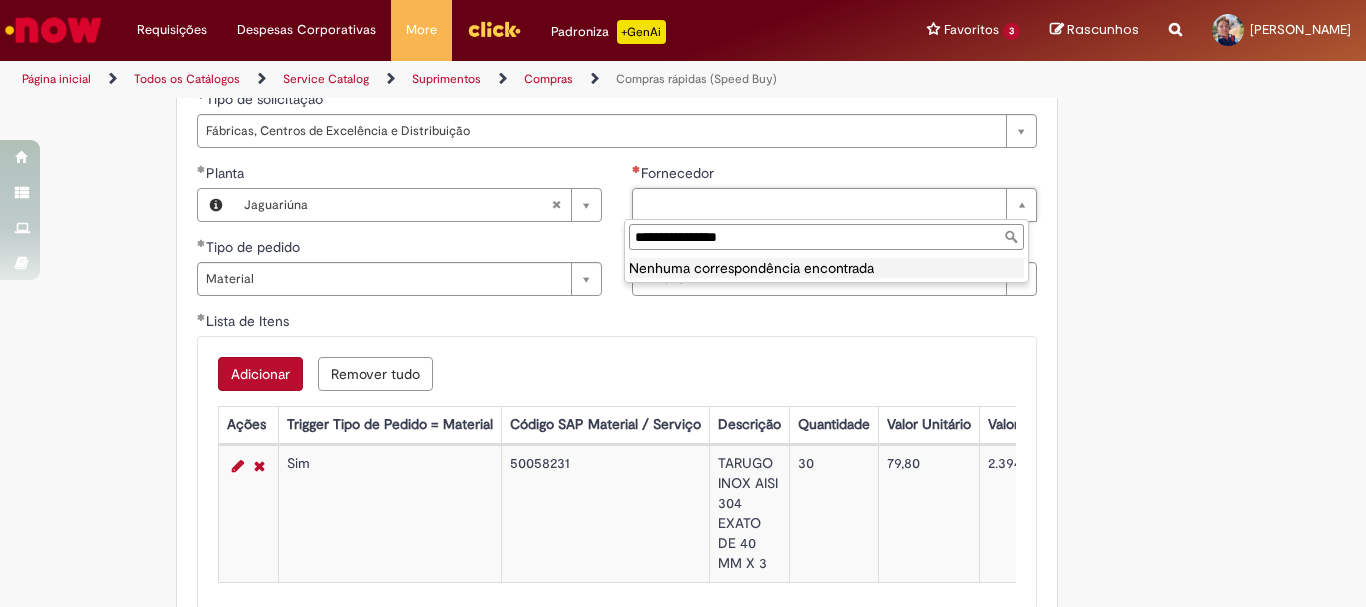 click on "**********" at bounding box center [826, 237] 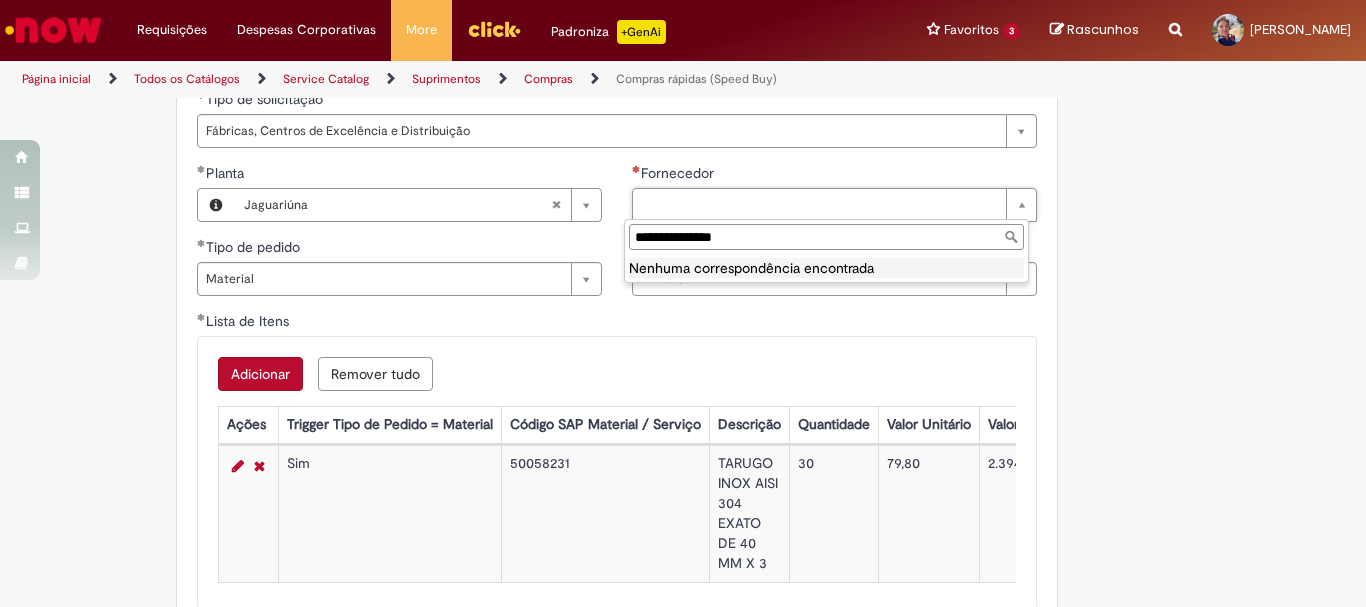click on "**********" at bounding box center [826, 237] 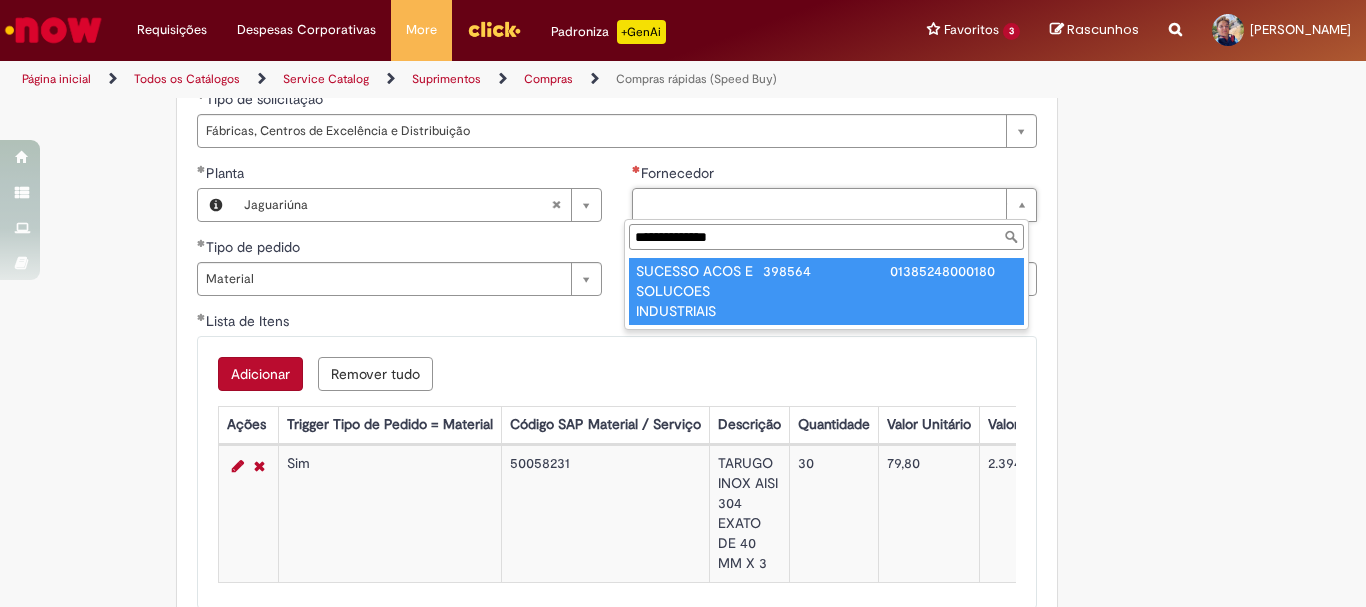 type on "**********" 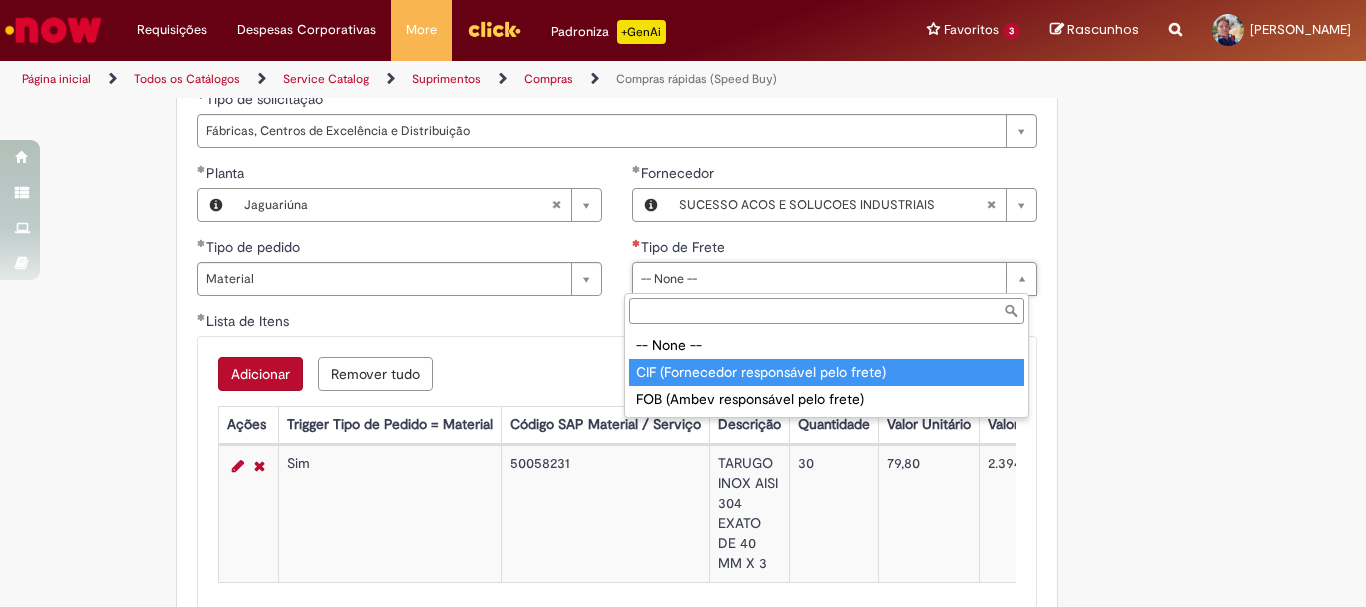 type on "**********" 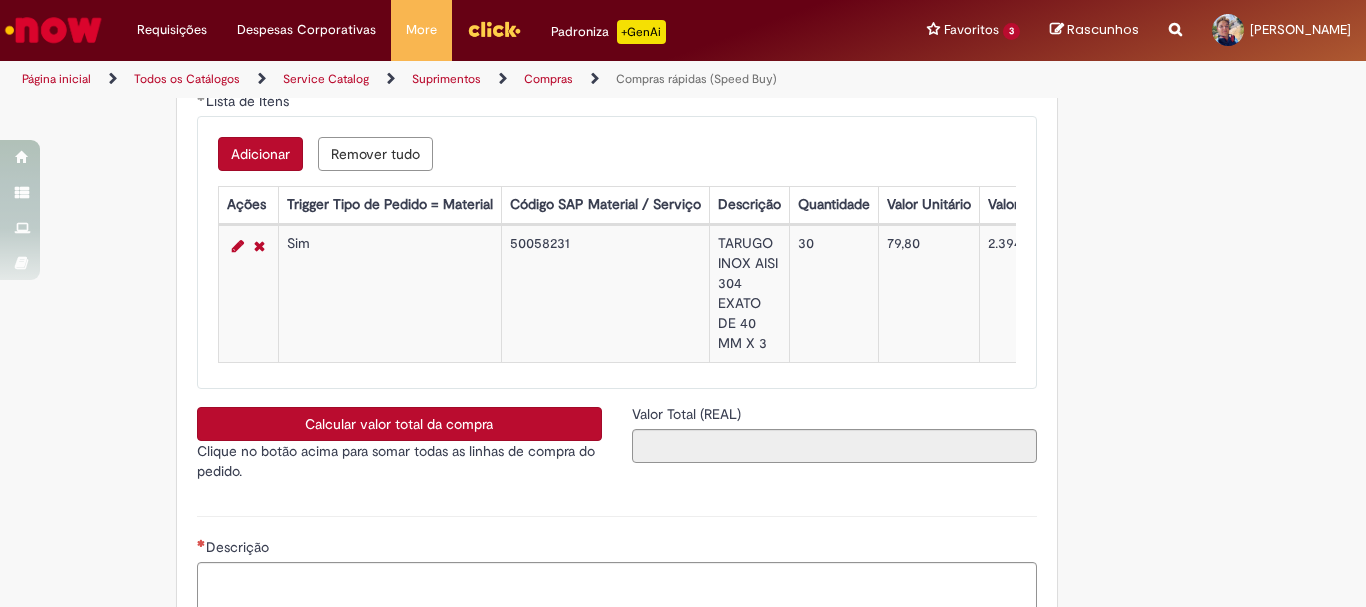 scroll, scrollTop: 3554, scrollLeft: 0, axis: vertical 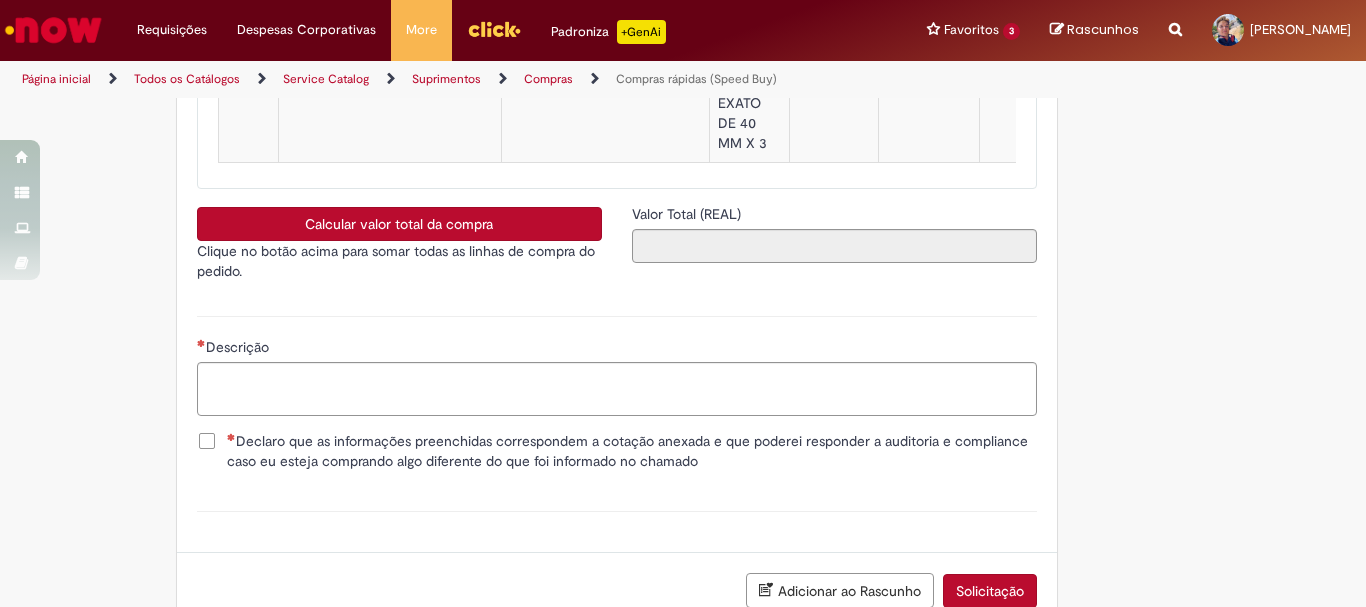 click on "Calcular valor total da compra" at bounding box center [399, 224] 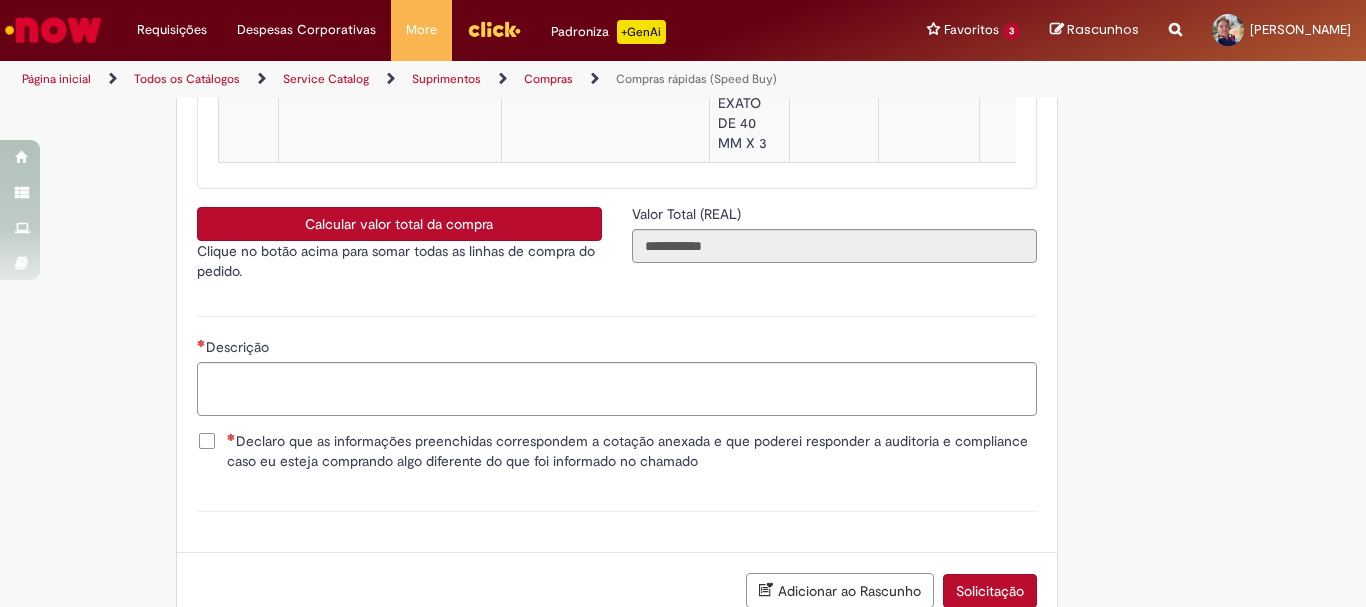 scroll, scrollTop: 3354, scrollLeft: 0, axis: vertical 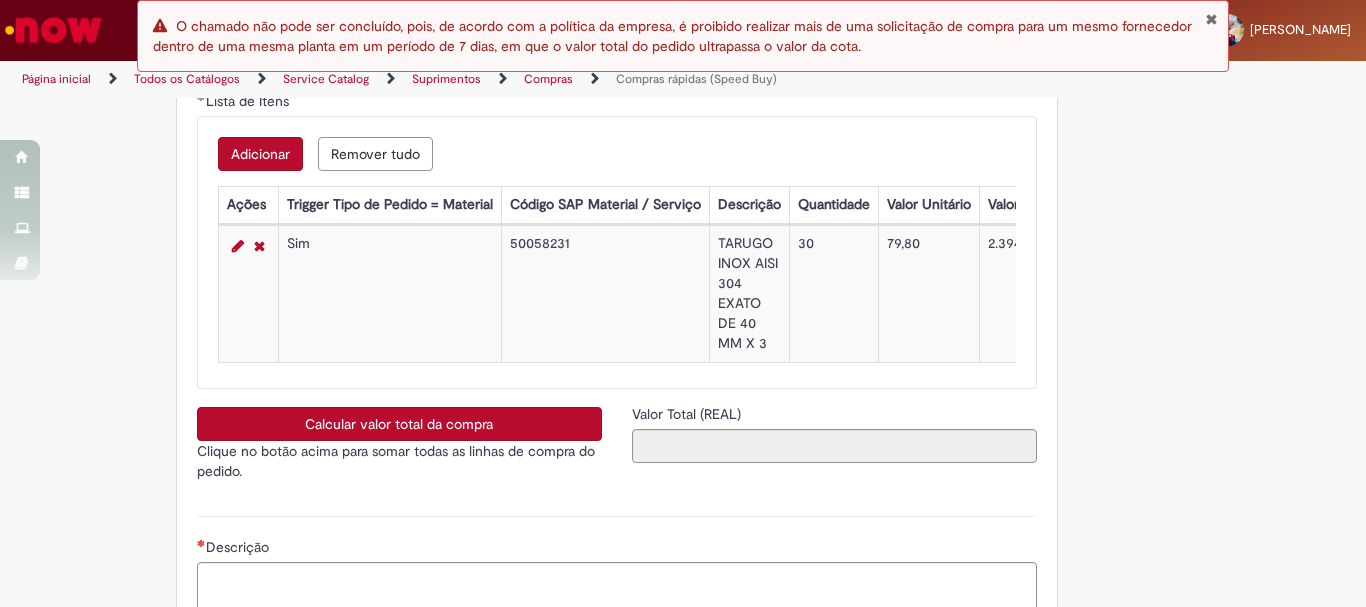 click on "TARUGO INOX AISI 304 EXATO DE 40 MM X 3" at bounding box center [749, 294] 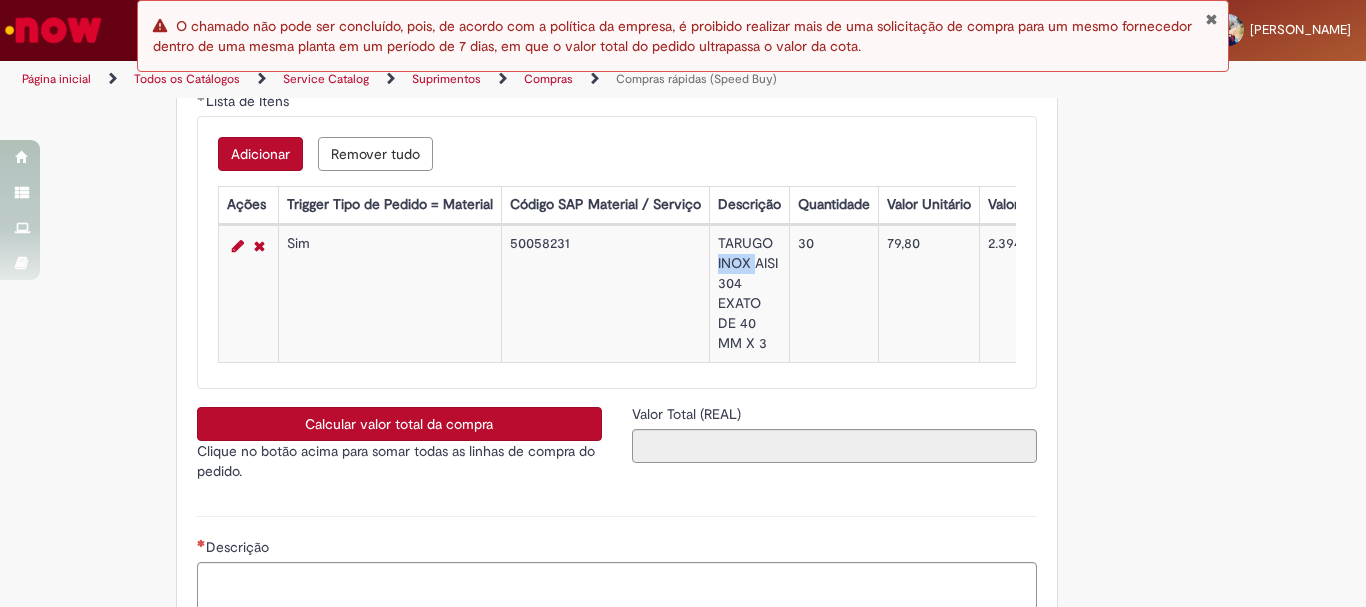 click on "TARUGO INOX AISI 304 EXATO DE 40 MM X 3" at bounding box center [749, 294] 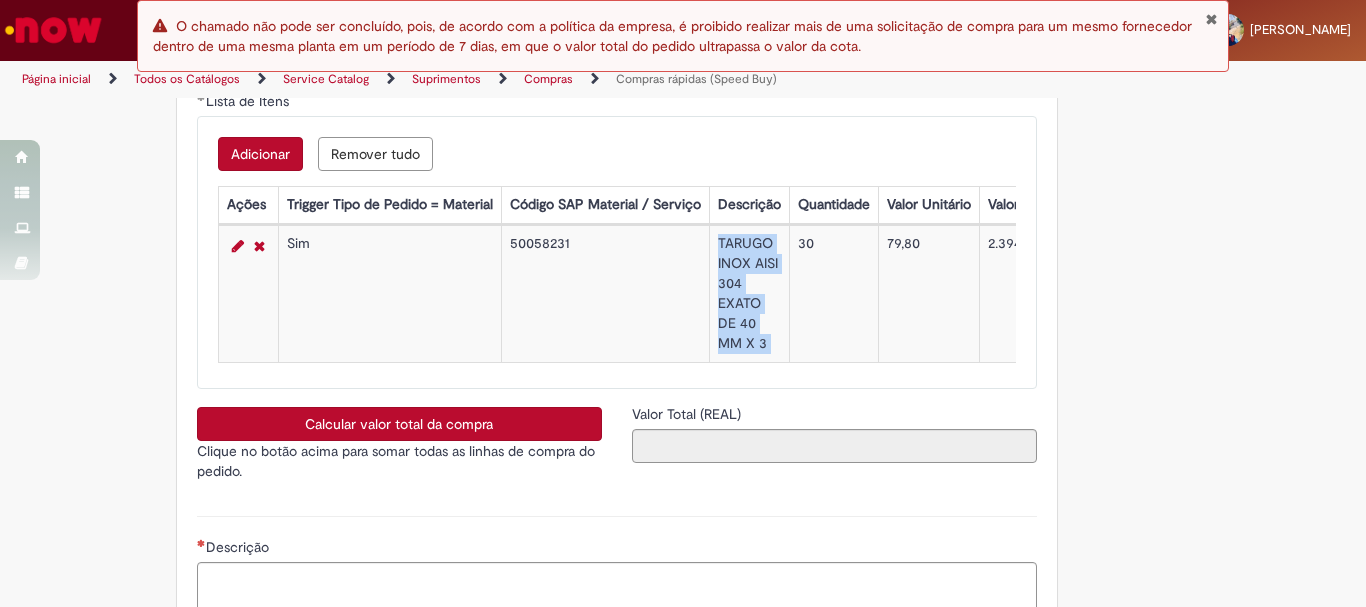 click on "Calcular valor total da compra" at bounding box center [399, 424] 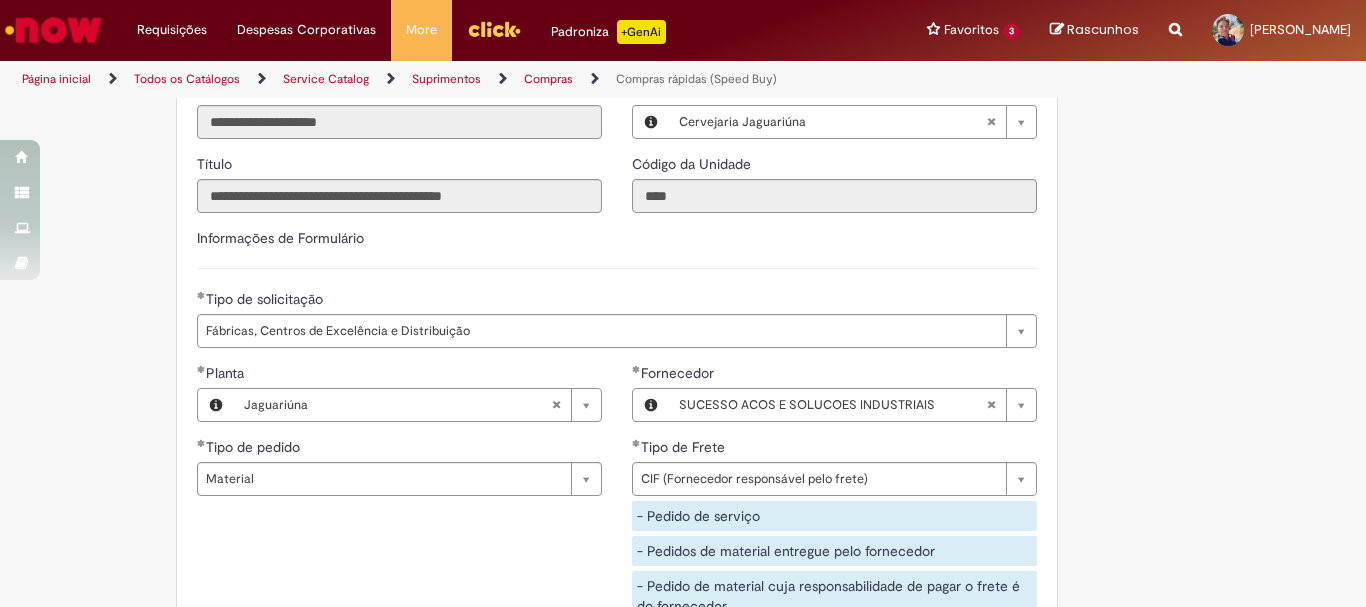 scroll, scrollTop: 3054, scrollLeft: 0, axis: vertical 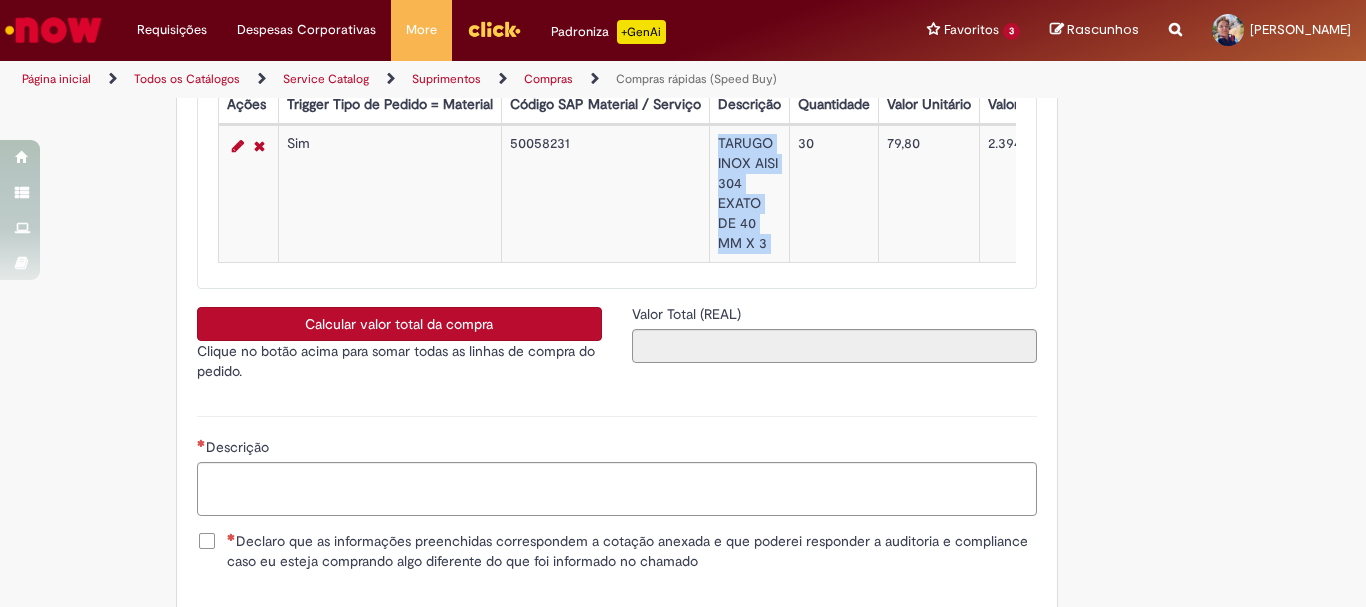 click on "Calcular valor total da compra" at bounding box center (399, 324) 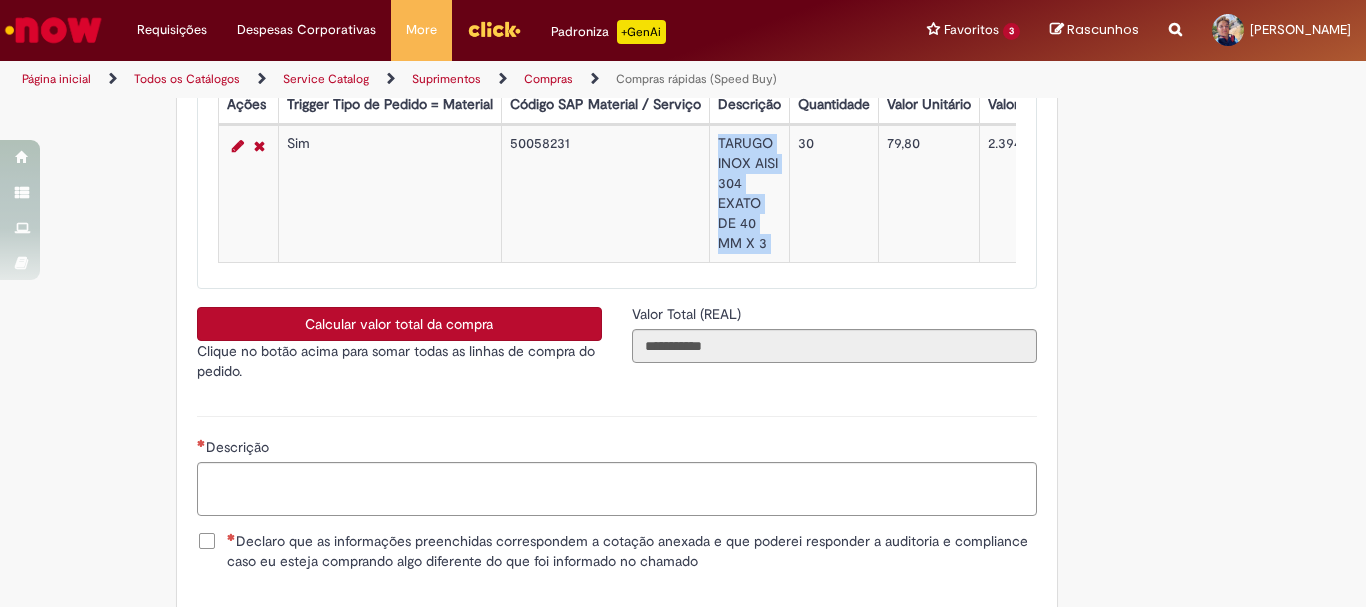 type 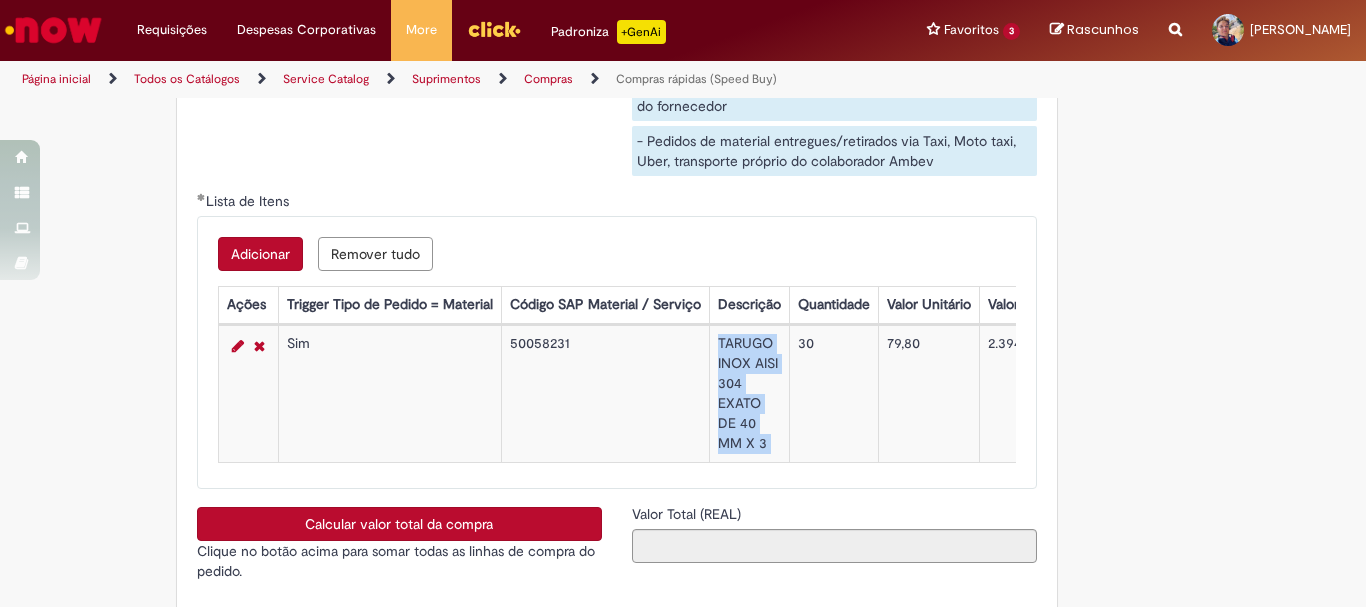 scroll, scrollTop: 3154, scrollLeft: 0, axis: vertical 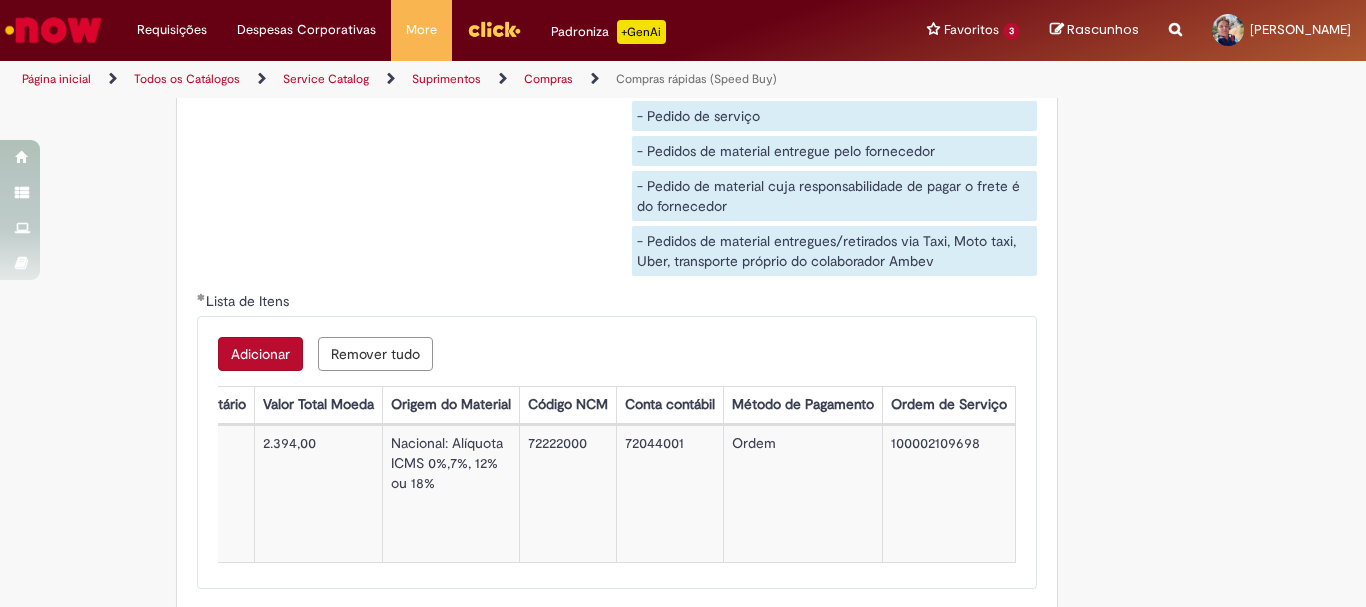 click on "100002109698" at bounding box center (948, 494) 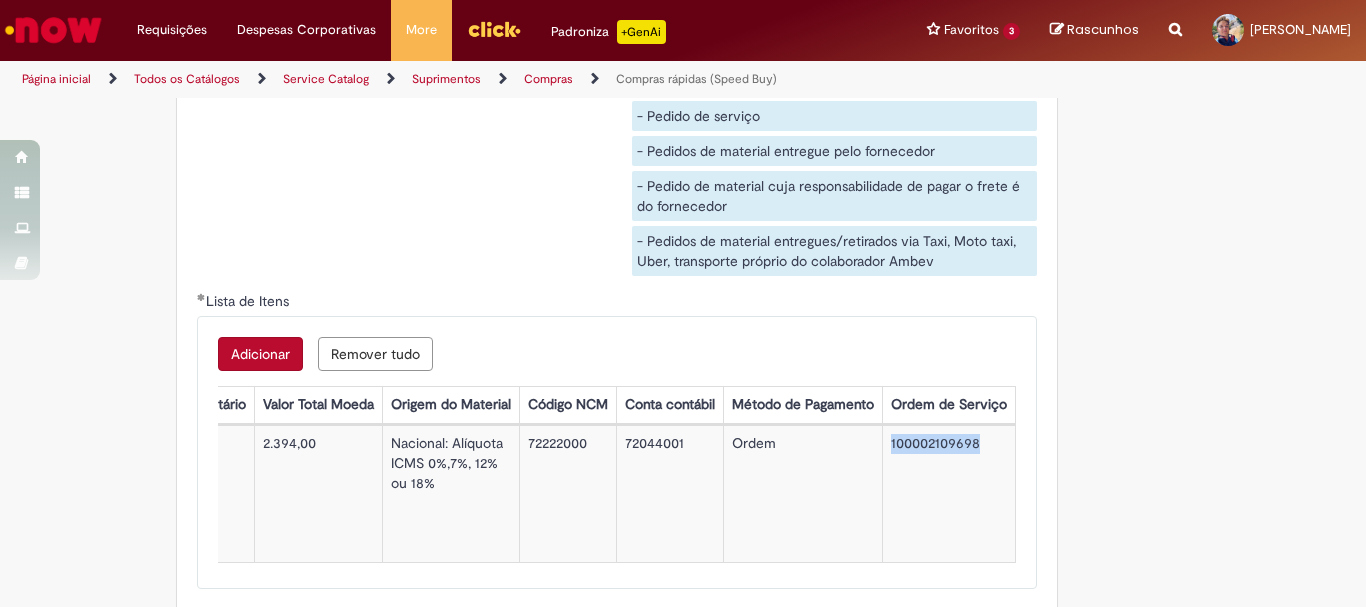 click on "100002109698" at bounding box center (948, 494) 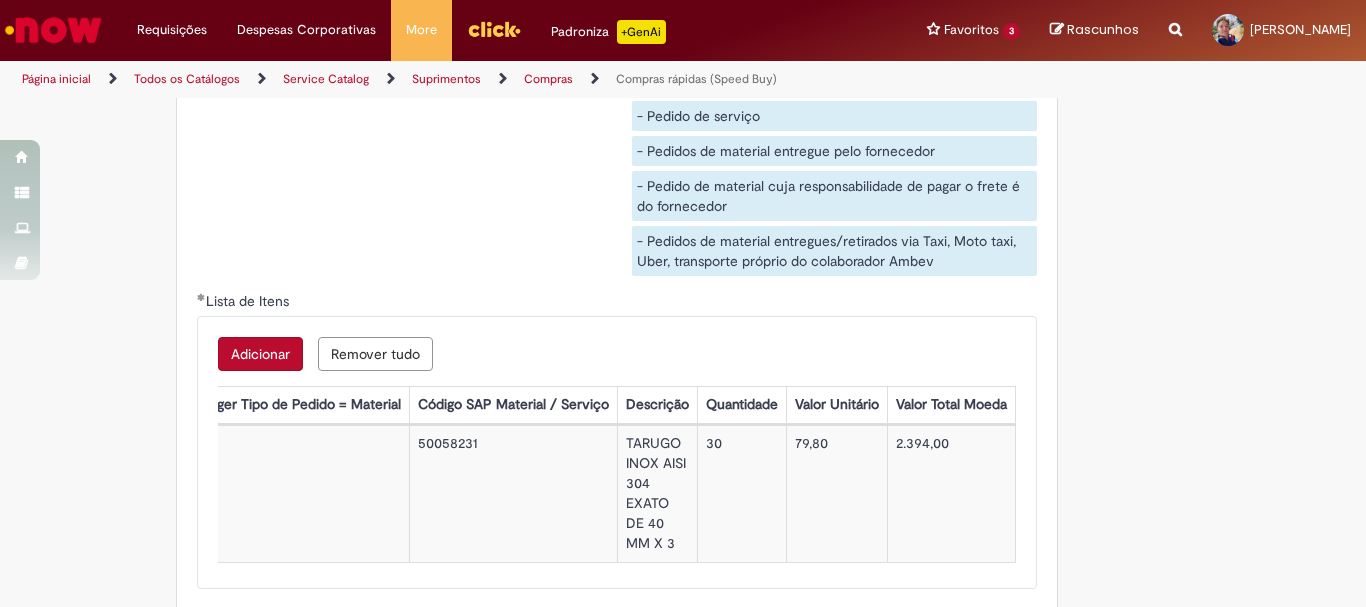 scroll, scrollTop: 0, scrollLeft: 88, axis: horizontal 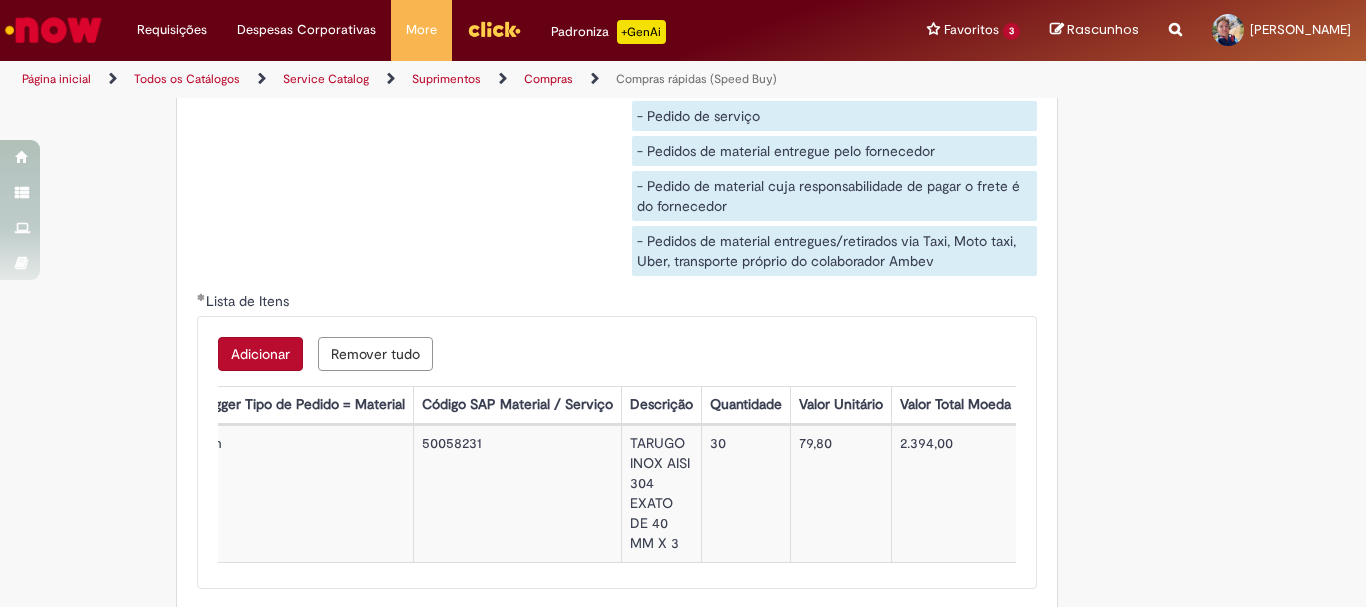 click on "TARUGO INOX AISI 304 EXATO DE 40 MM X 3" at bounding box center (661, 494) 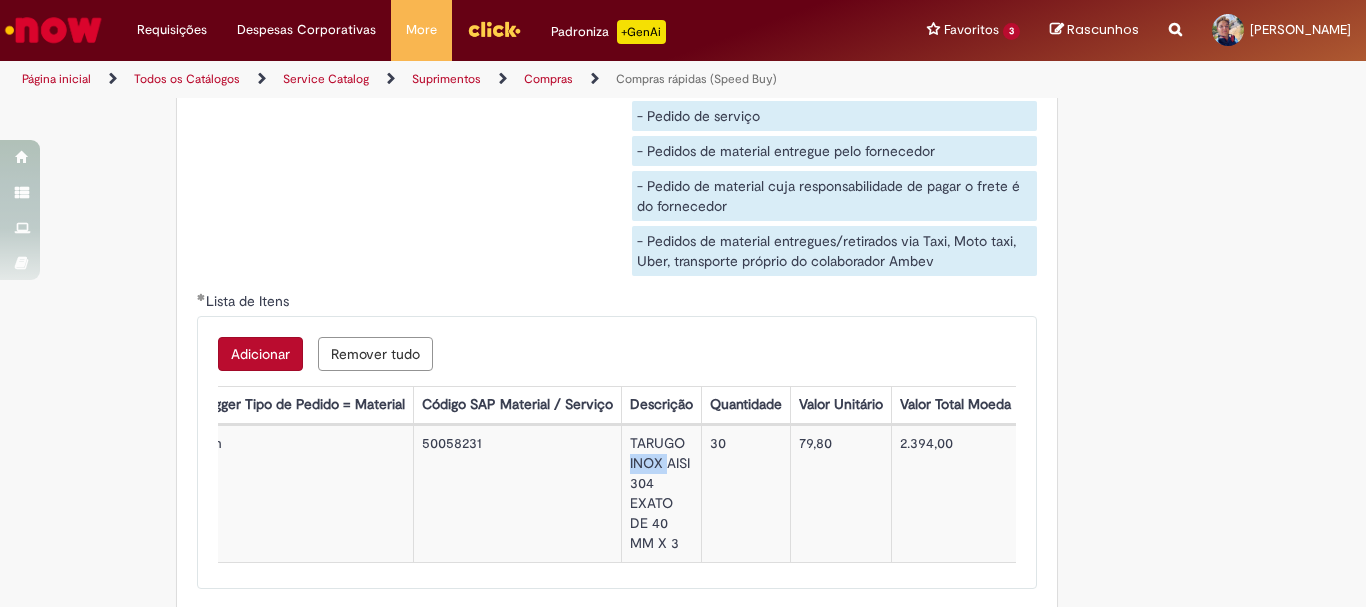 click on "TARUGO INOX AISI 304 EXATO DE 40 MM X 3" at bounding box center (661, 494) 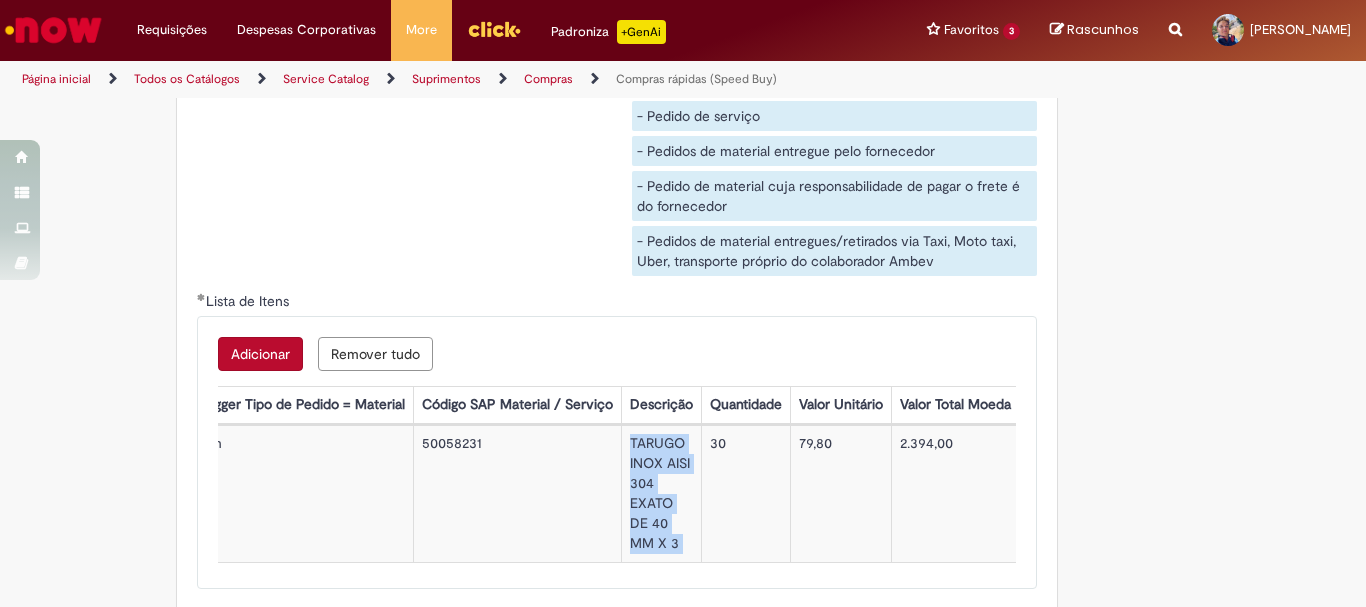 click on "TARUGO INOX AISI 304 EXATO DE 40 MM X 3" at bounding box center (661, 494) 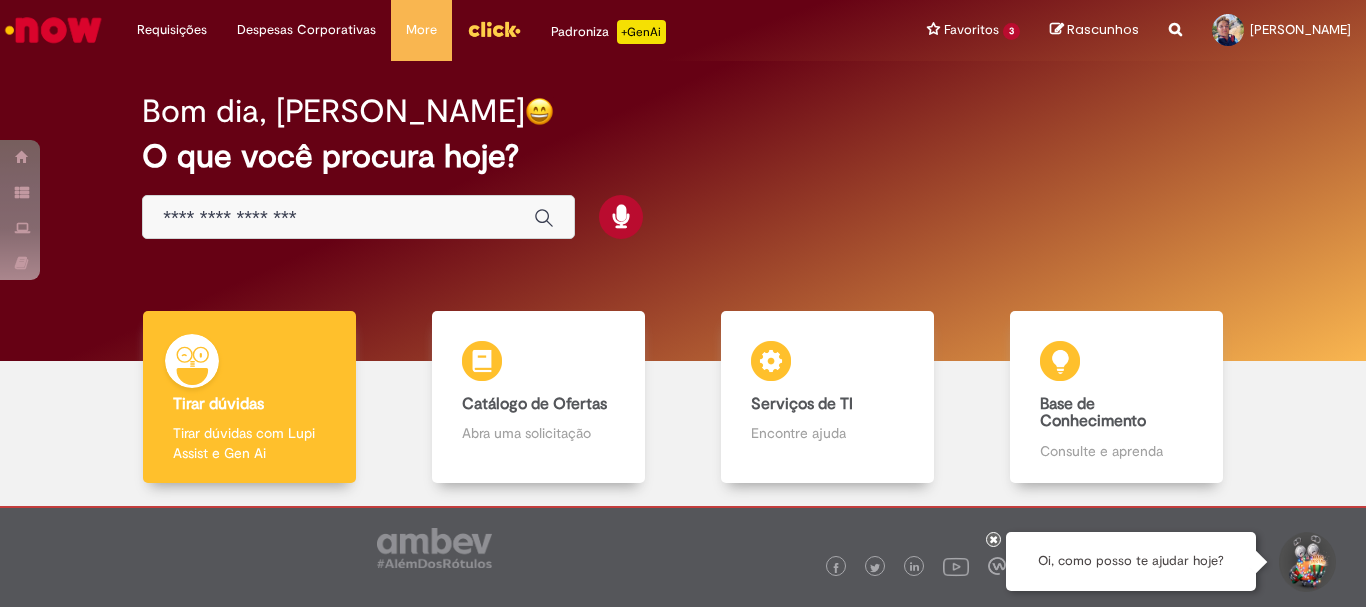scroll, scrollTop: 0, scrollLeft: 0, axis: both 